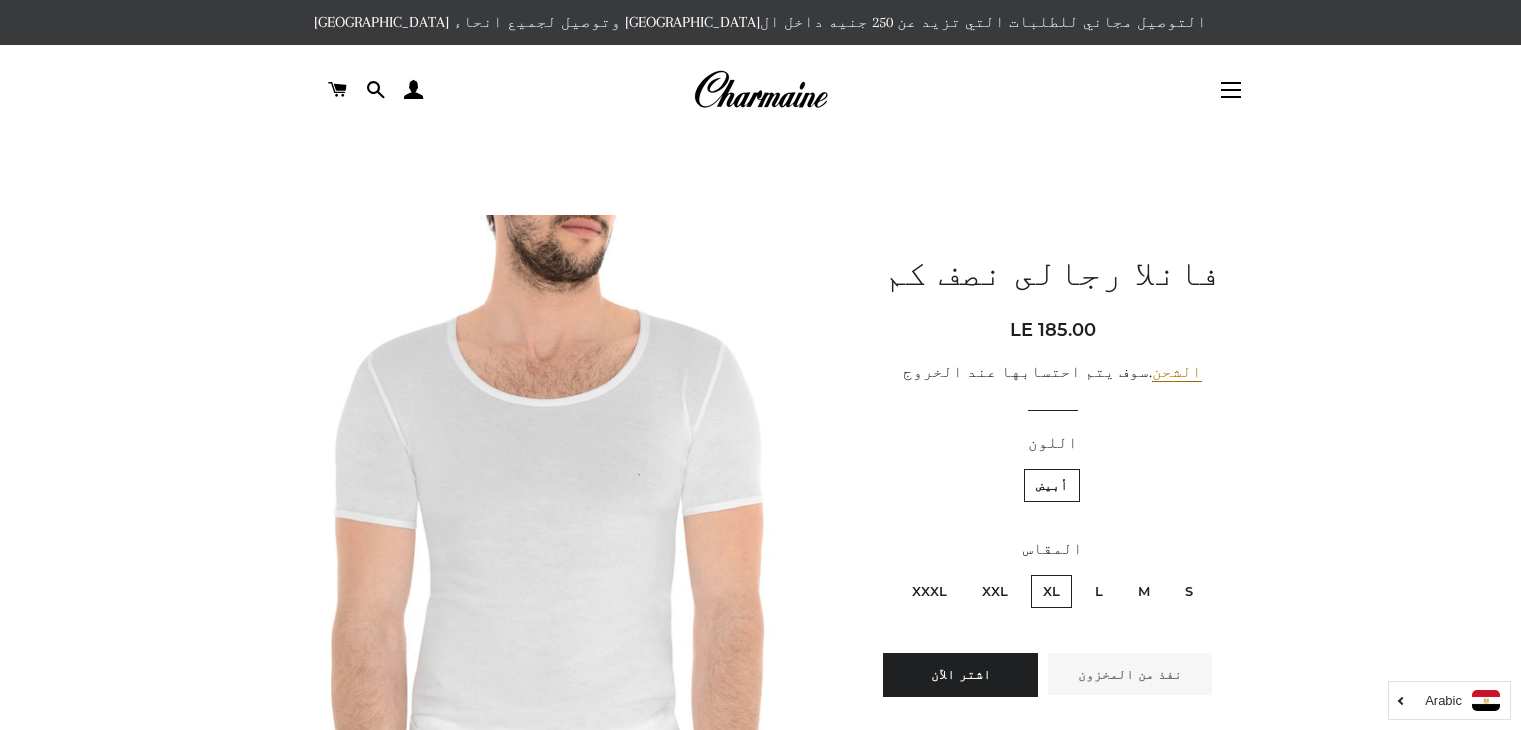 scroll, scrollTop: 300, scrollLeft: 0, axis: vertical 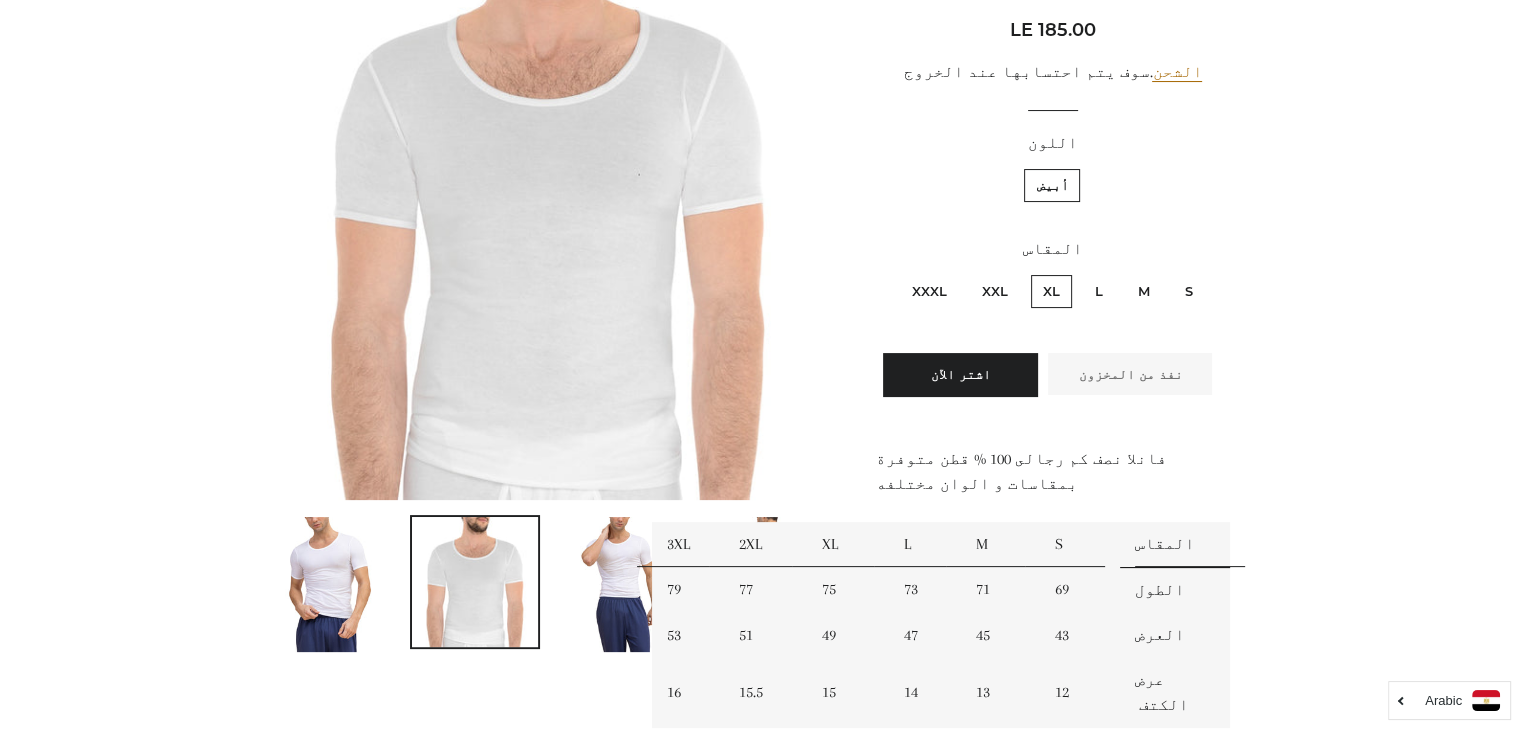 click at bounding box center [760, 732] 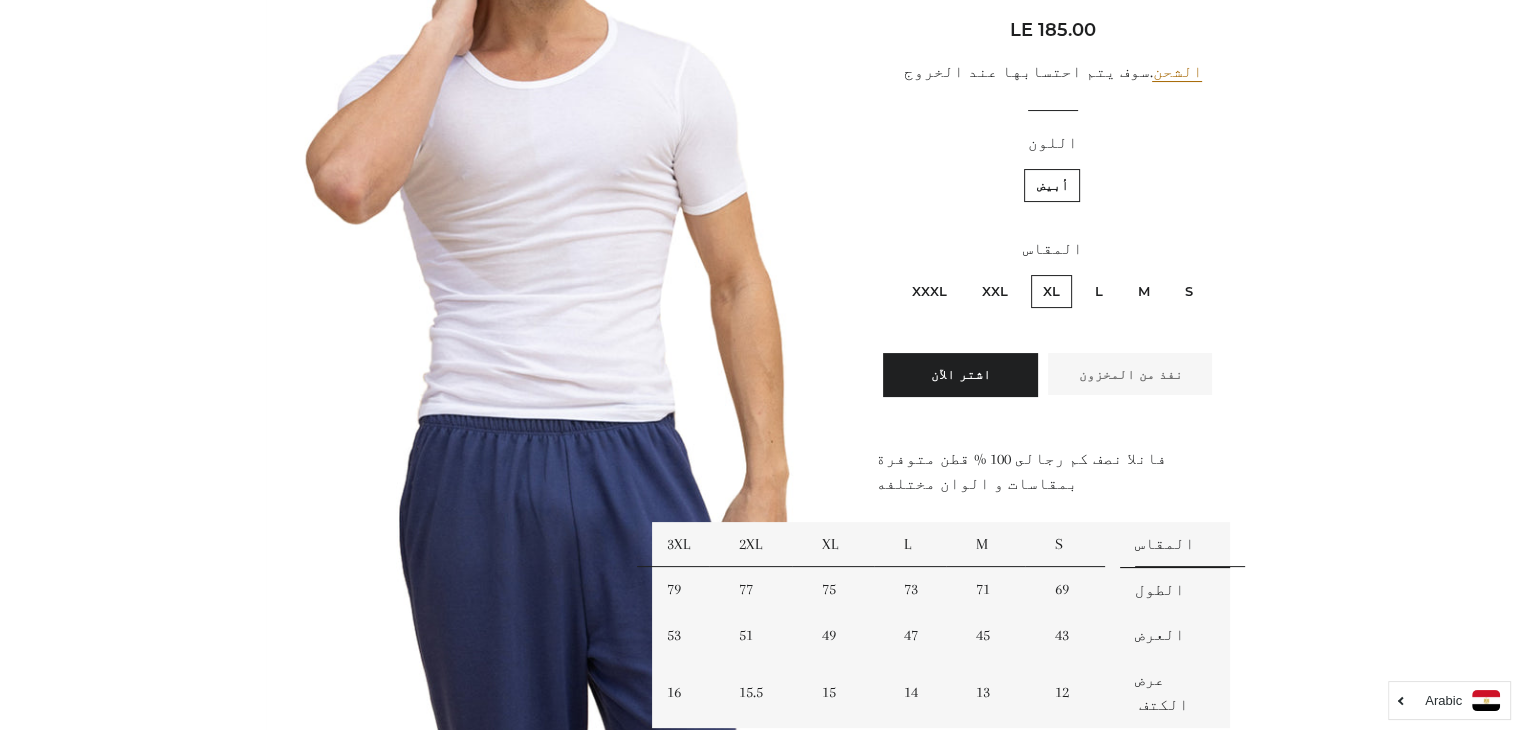 click on "75" at bounding box center (848, 590) 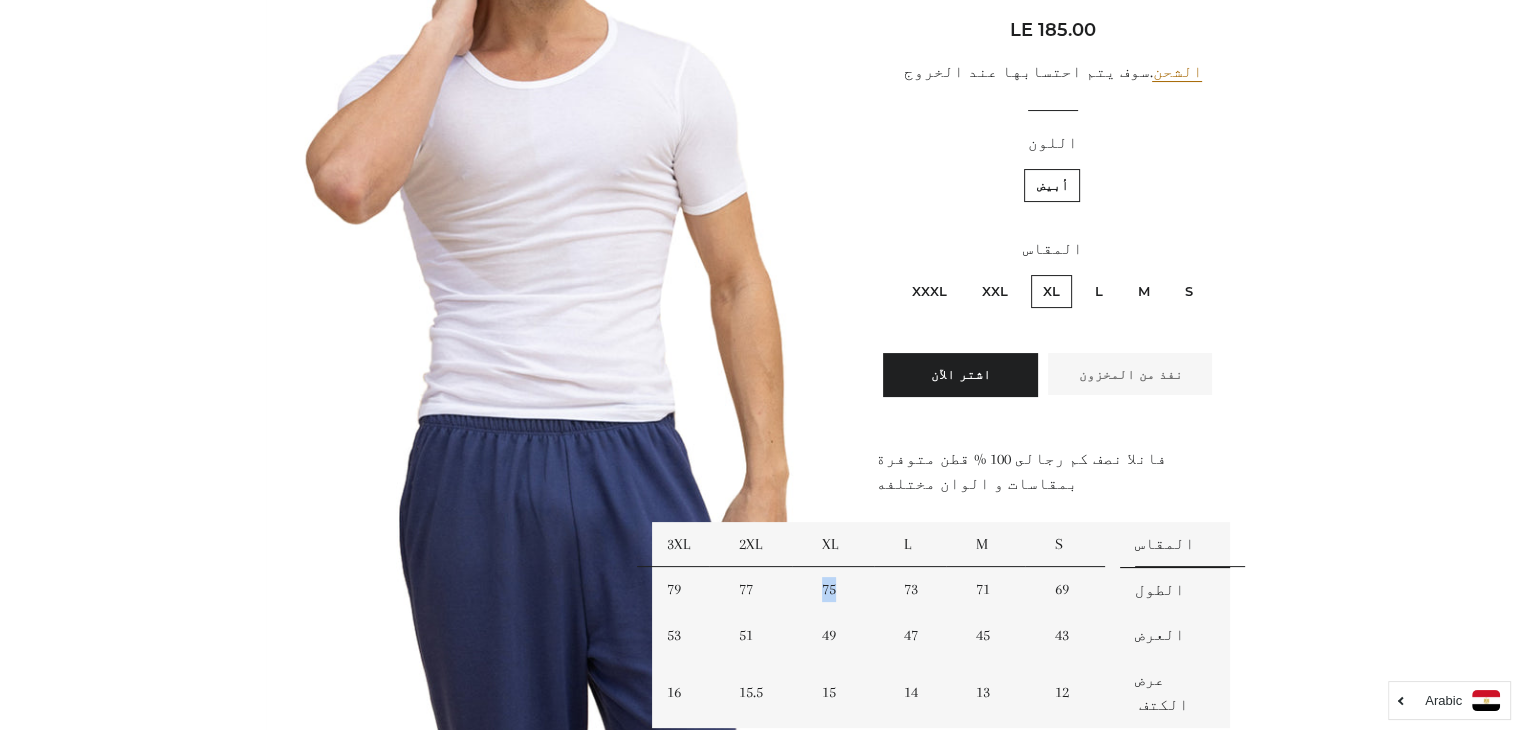 click on "75" at bounding box center [848, 590] 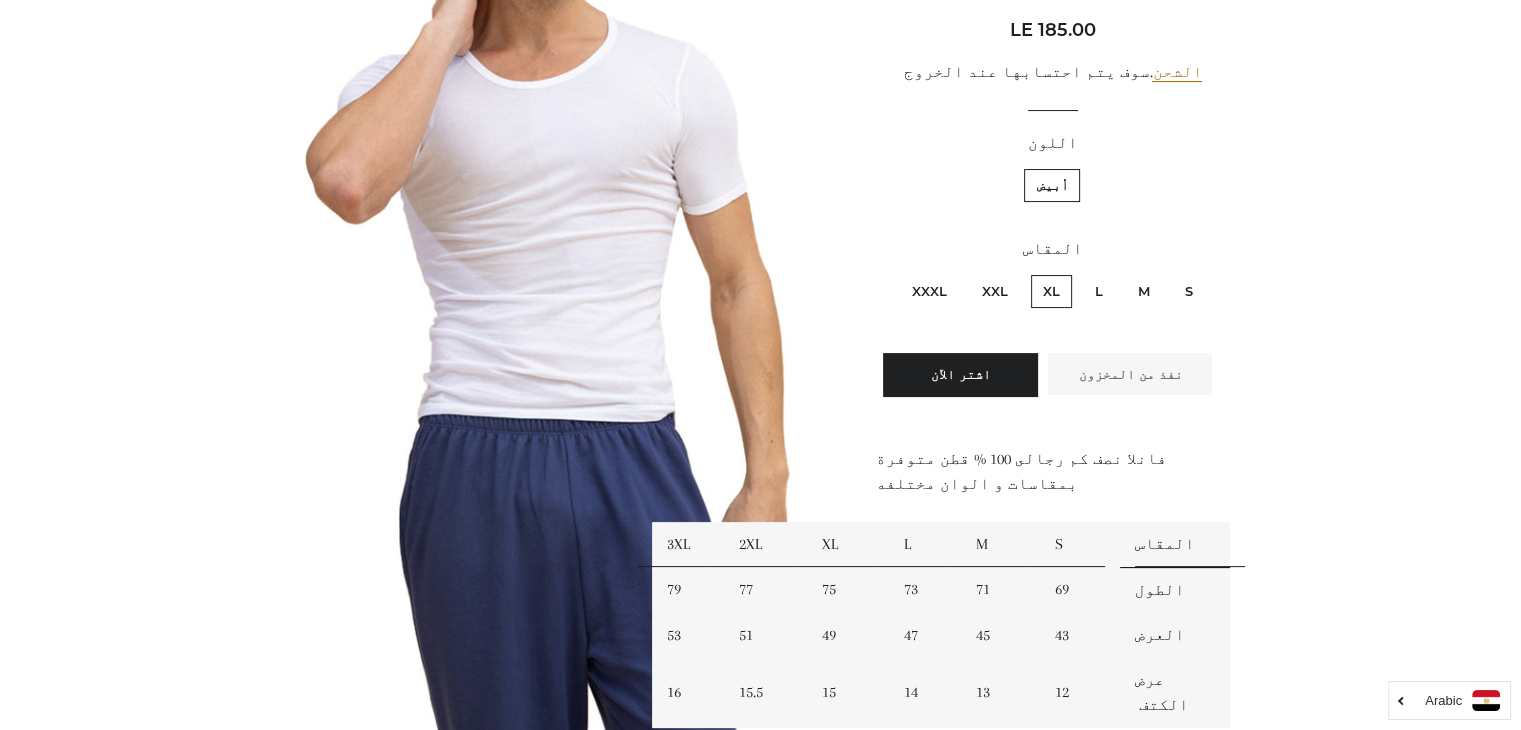 click on "73" at bounding box center (925, 590) 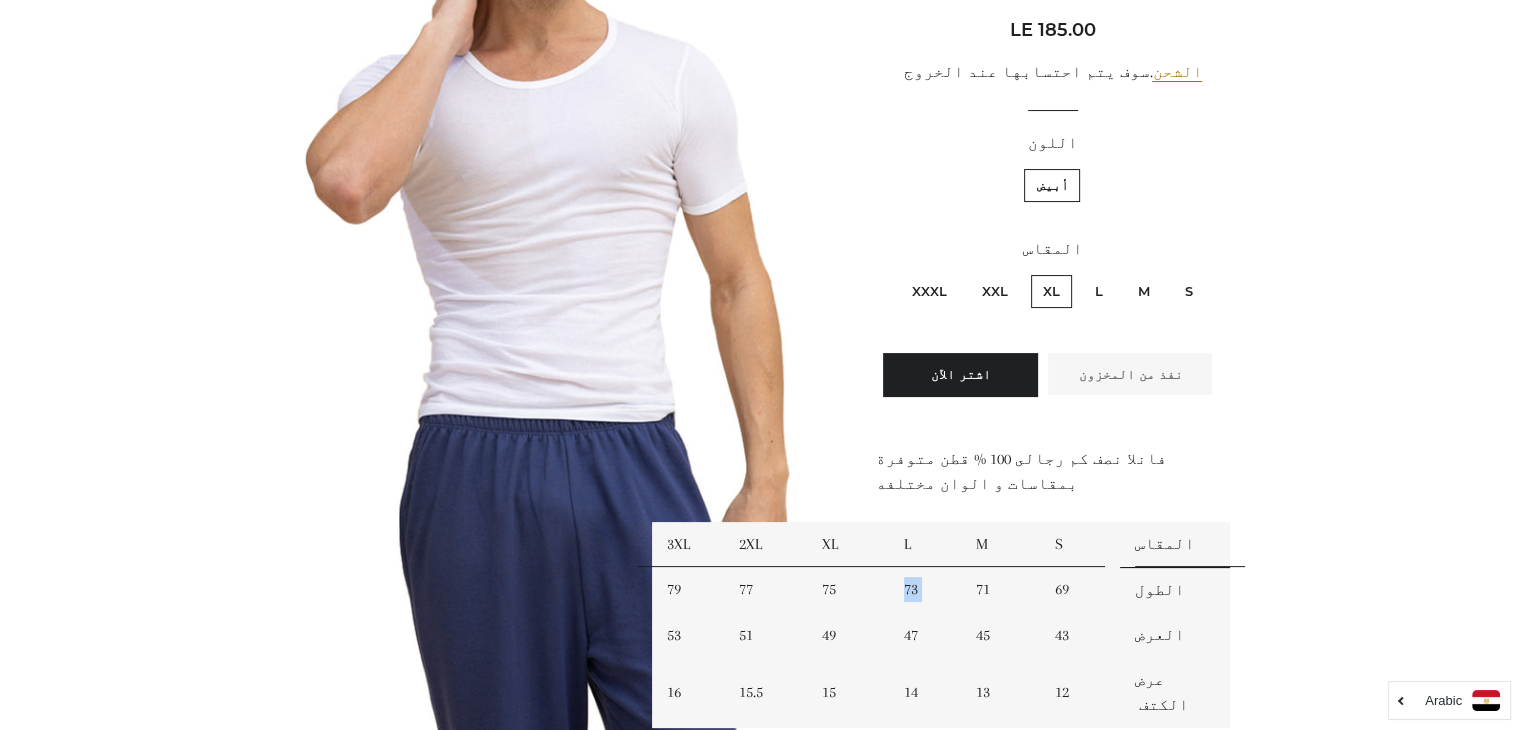 click on "73" at bounding box center (925, 590) 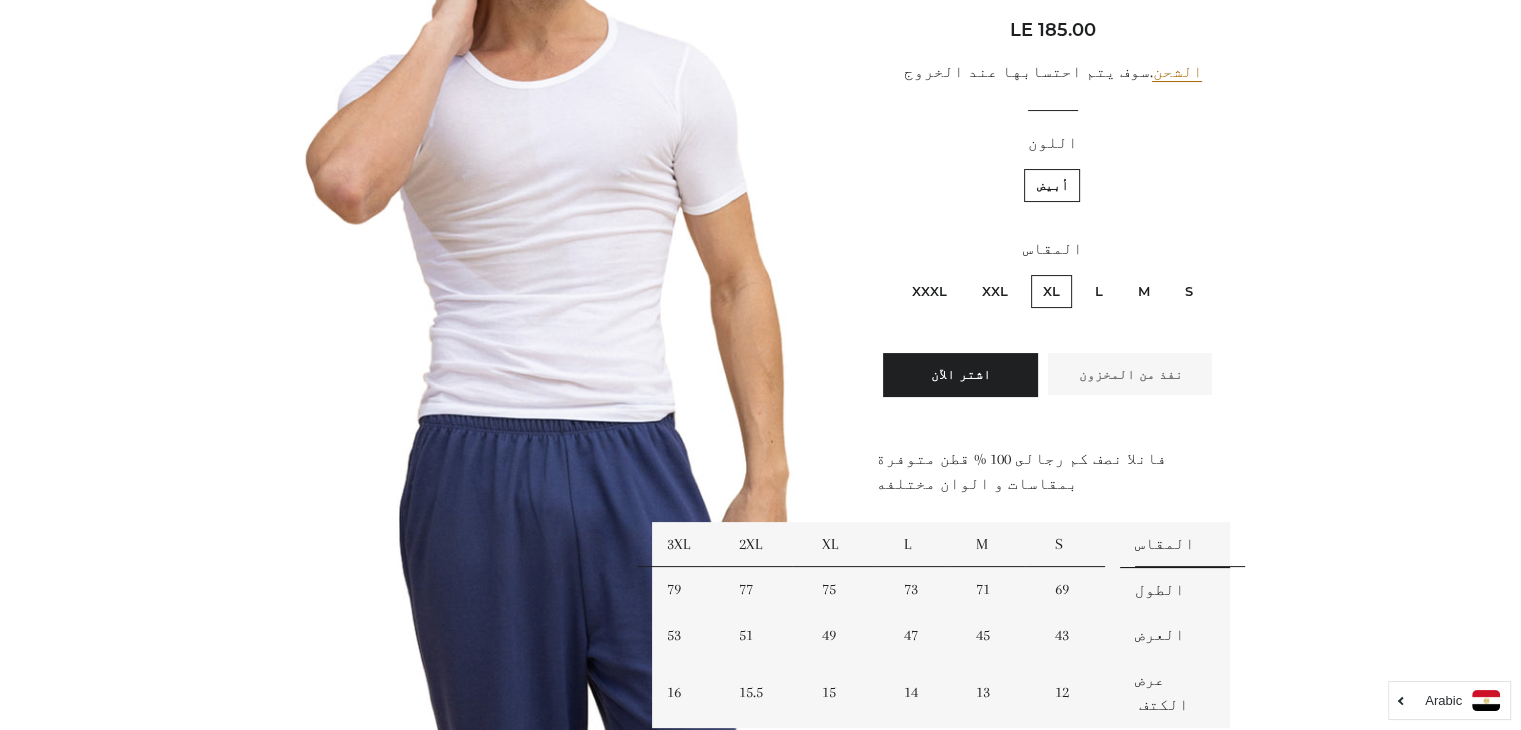click on "71" at bounding box center [1000, 590] 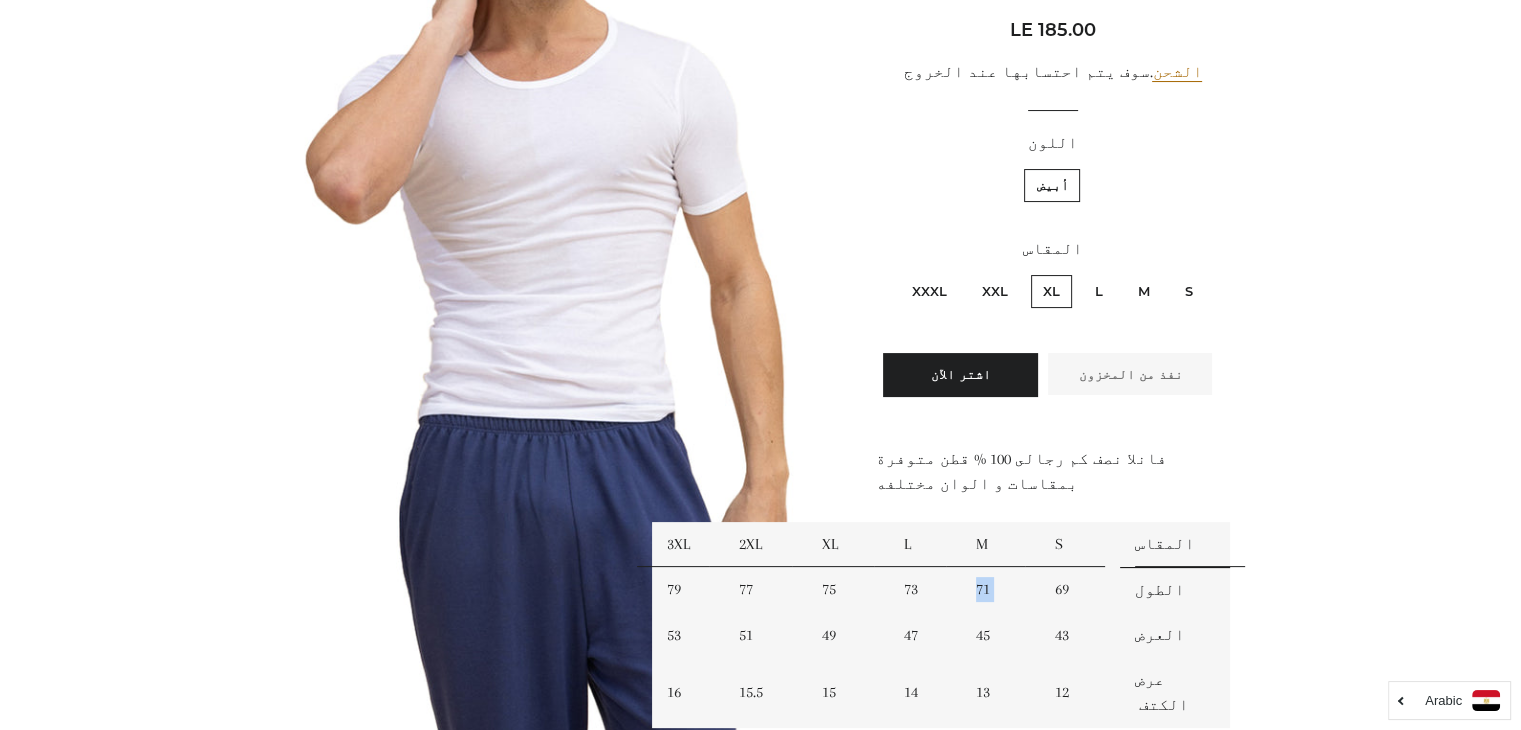 click on "71" at bounding box center (1000, 590) 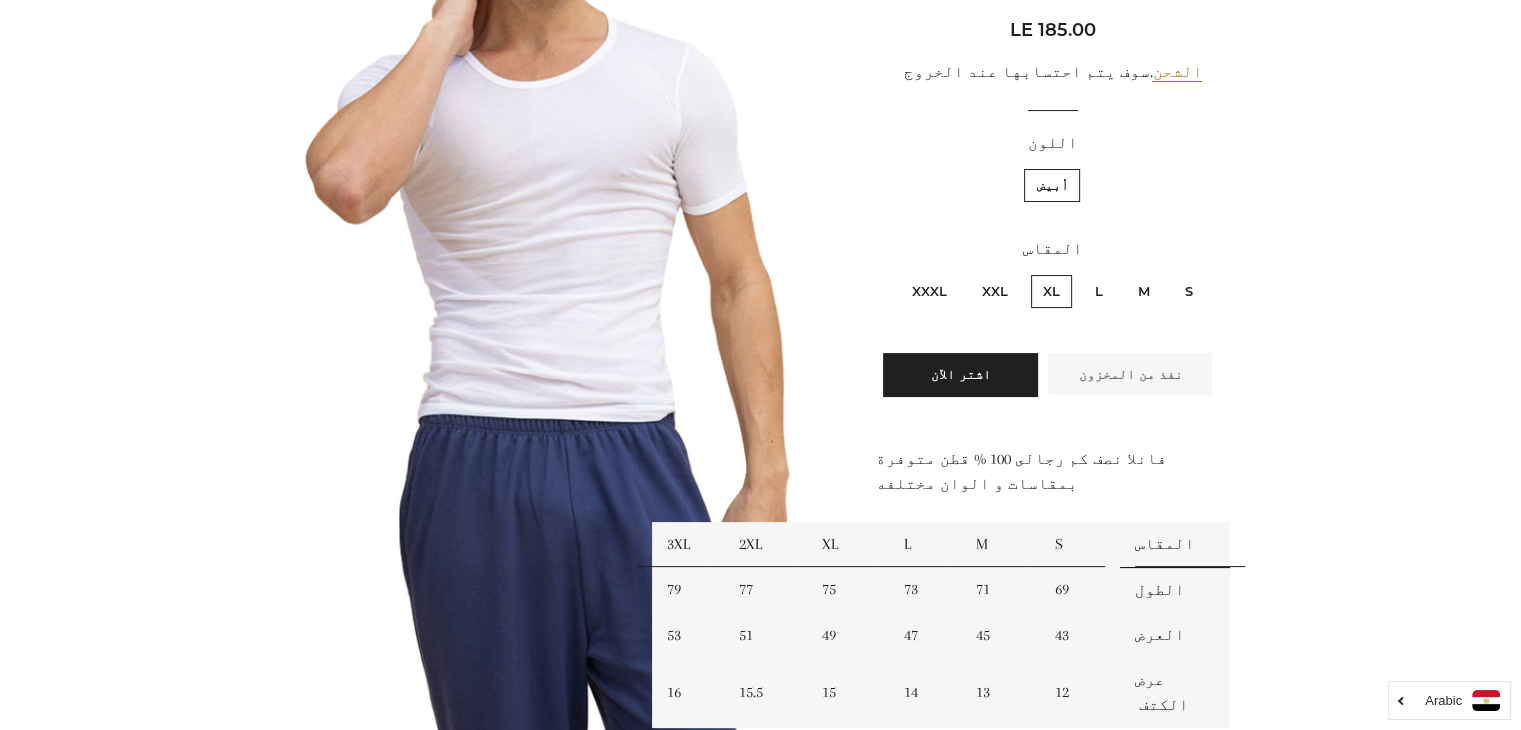 click on "69" at bounding box center [1080, 590] 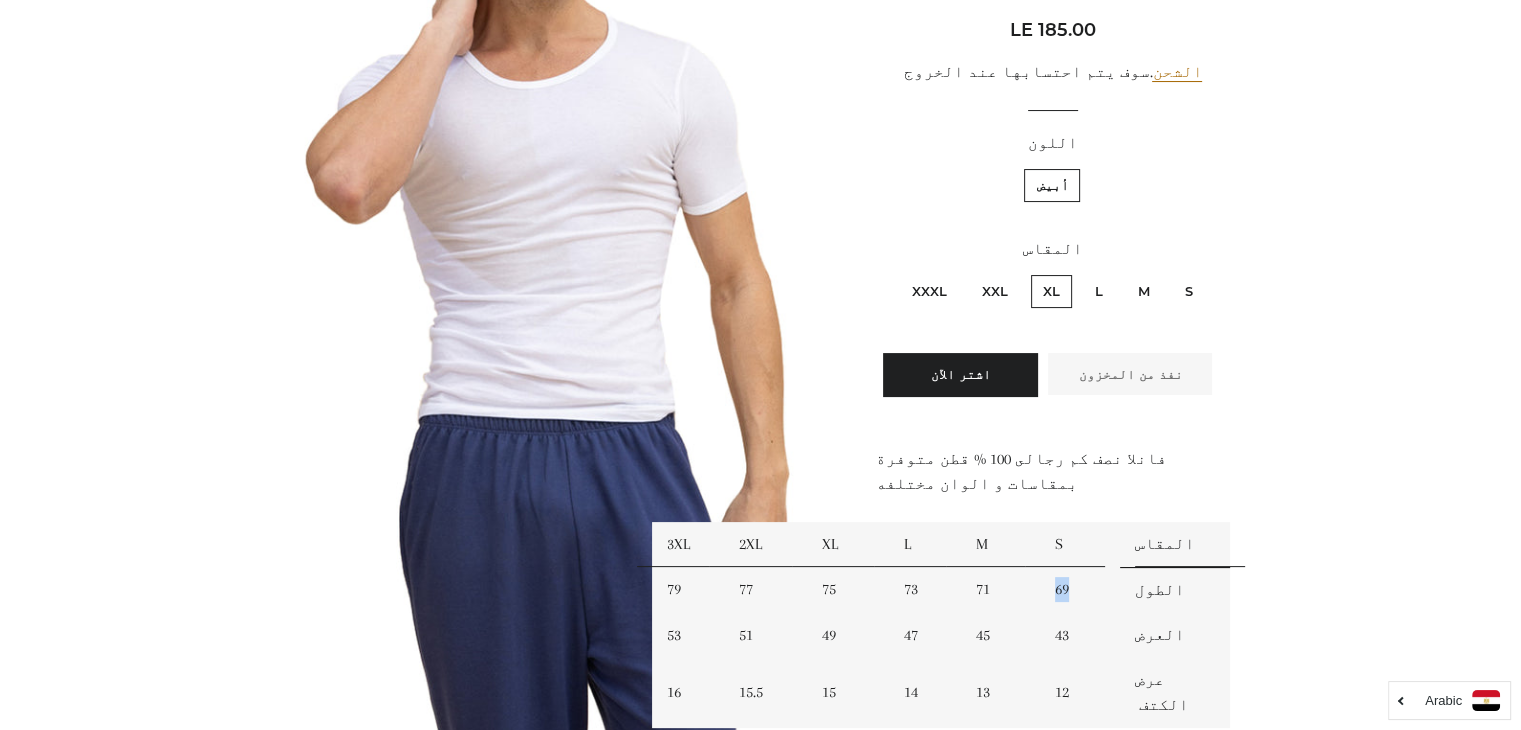 click on "69" at bounding box center (1080, 590) 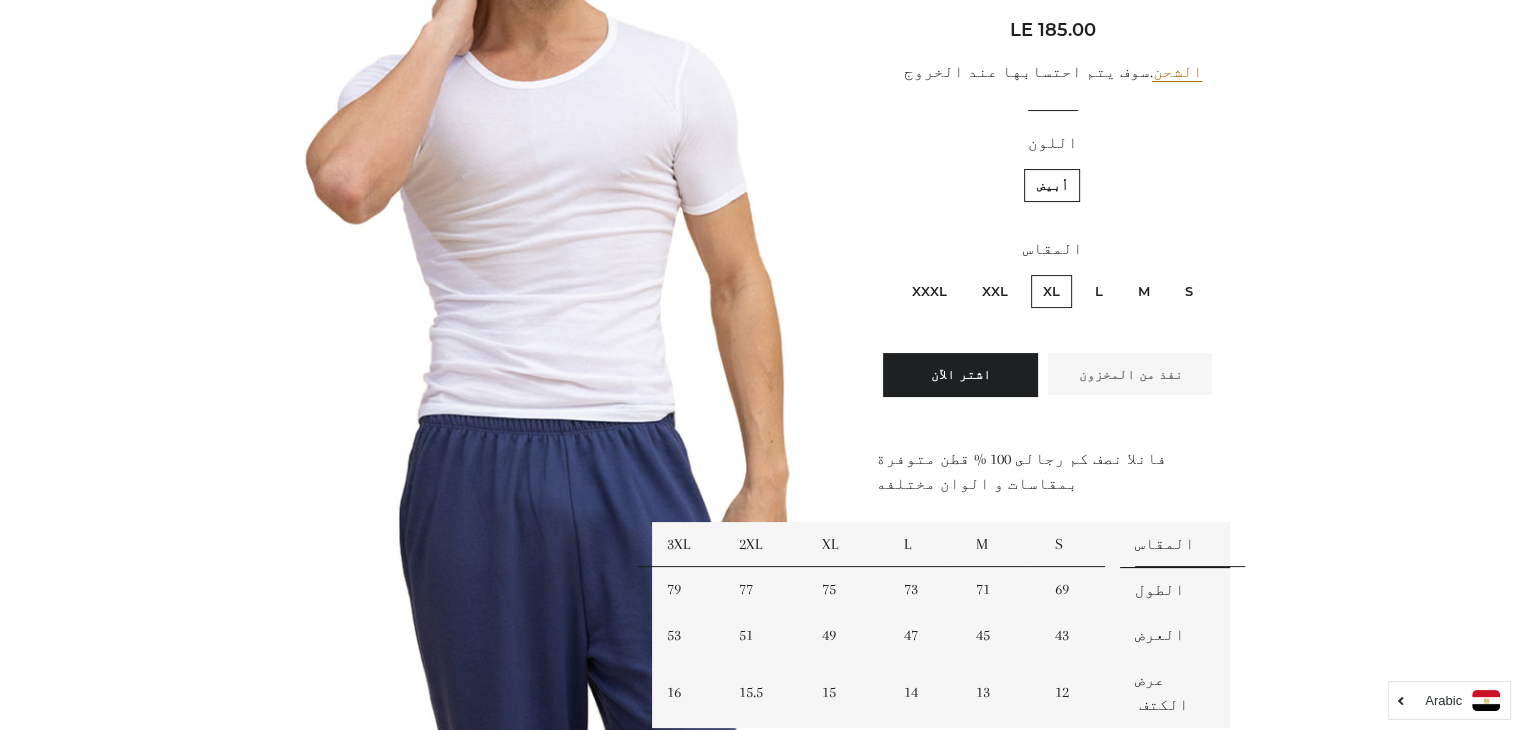 click on "أبيض" at bounding box center (1052, 185) 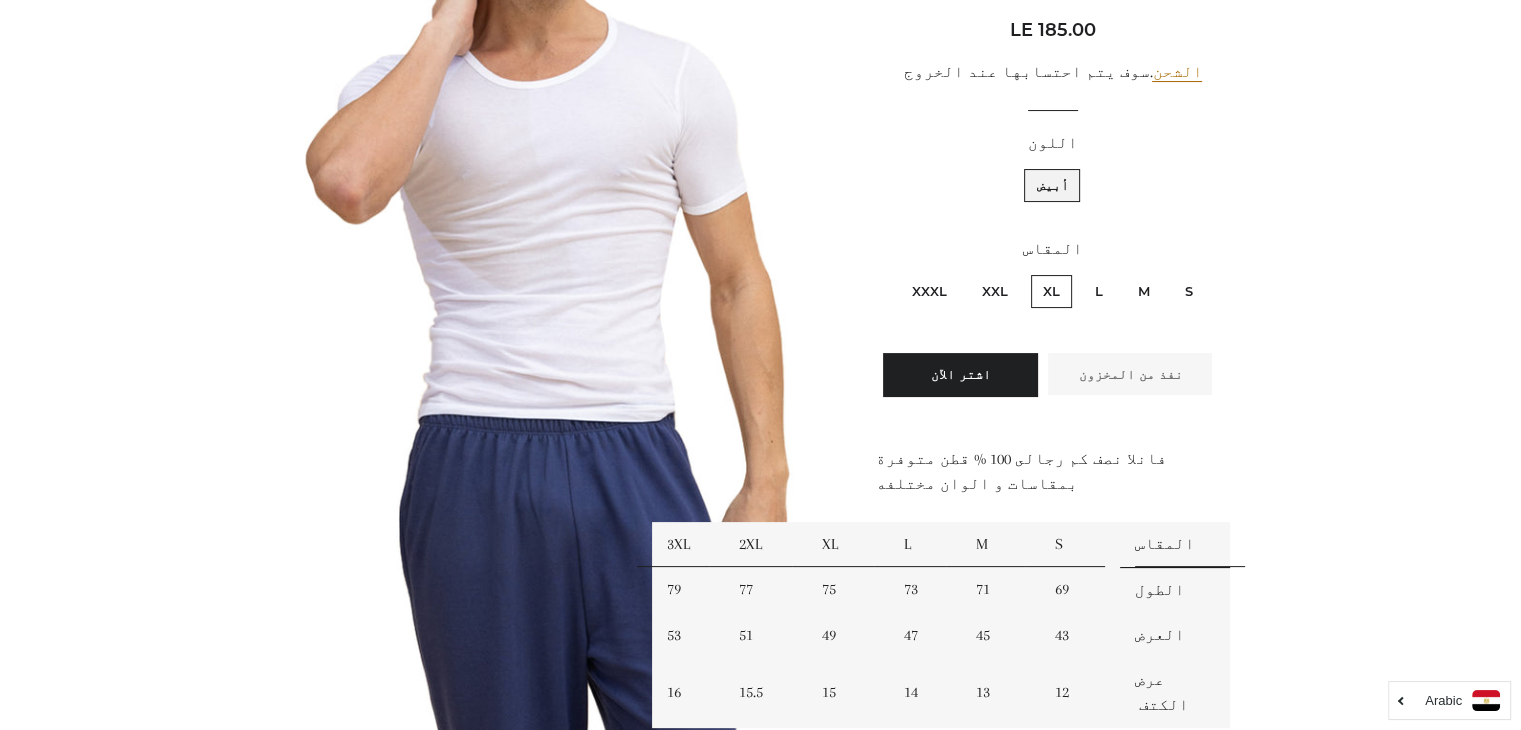 click on "أبيض" at bounding box center [1073, 166] 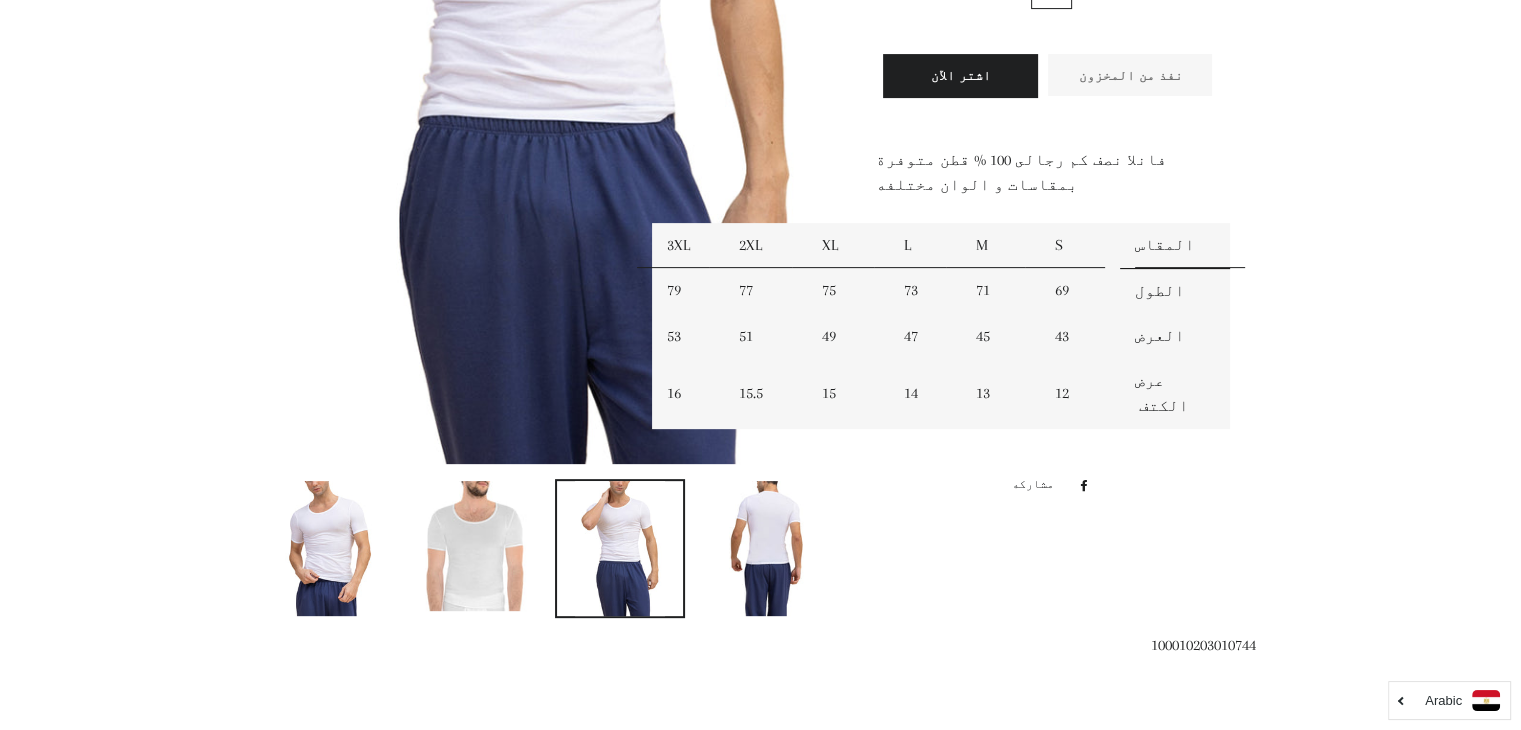 scroll, scrollTop: 600, scrollLeft: 0, axis: vertical 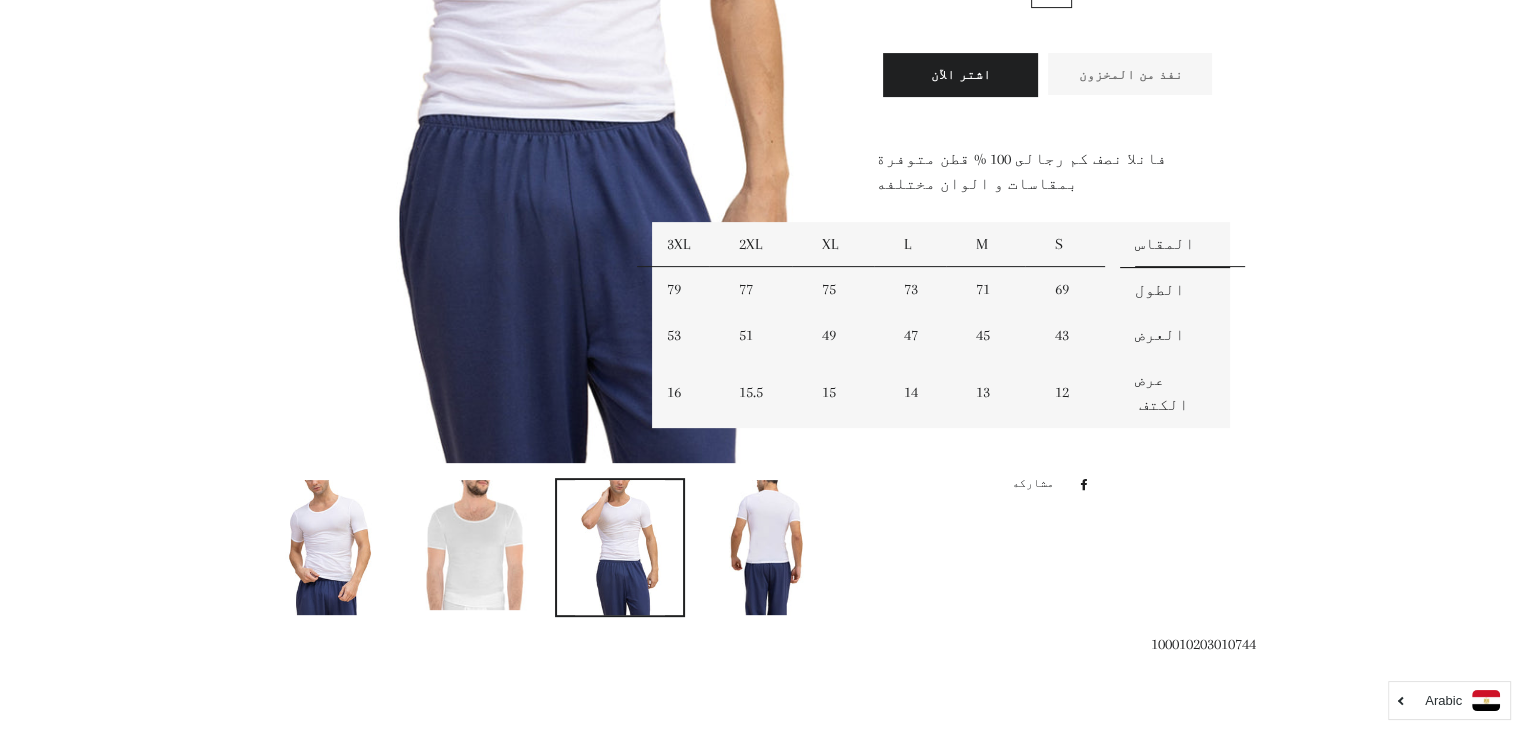 click at bounding box center [765, 547] 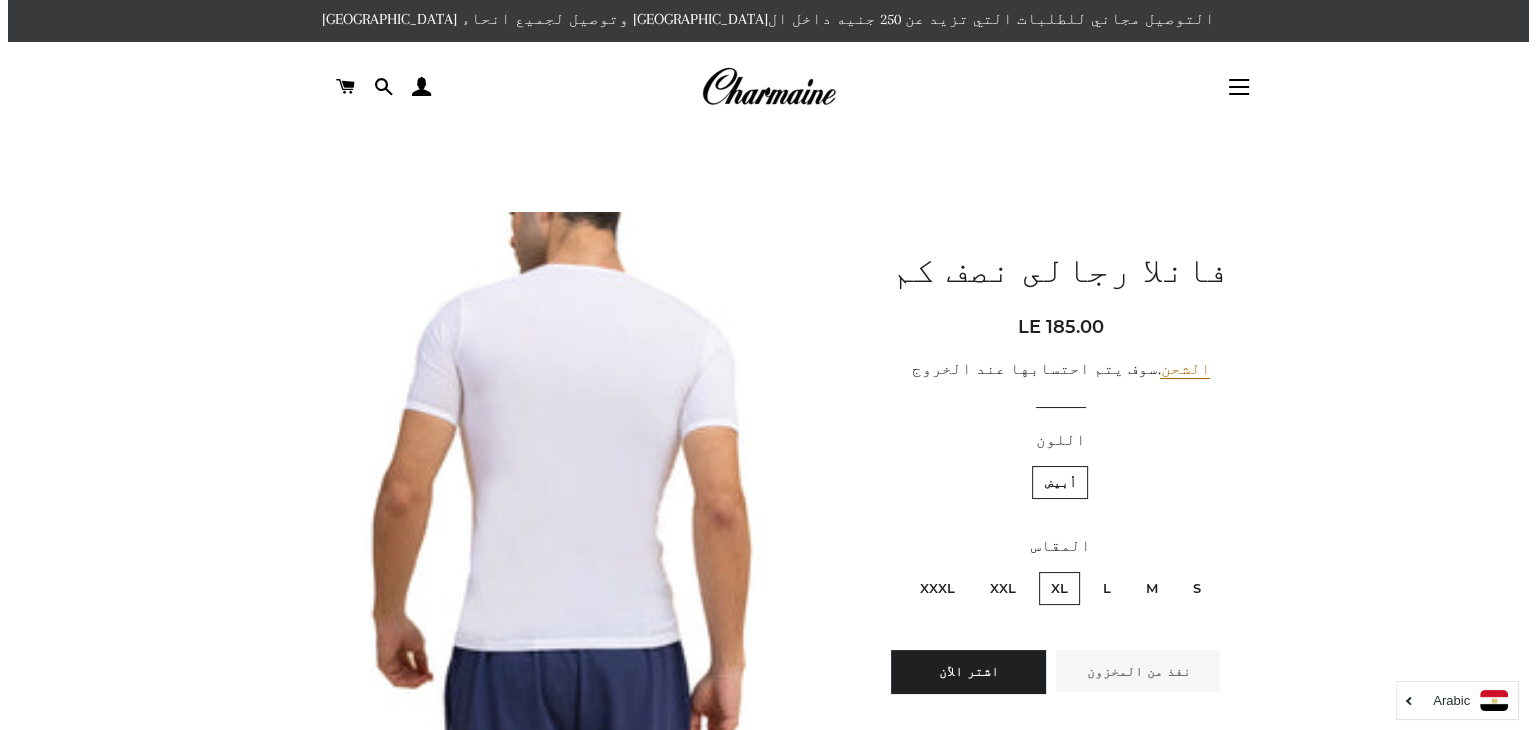 scroll, scrollTop: 0, scrollLeft: 0, axis: both 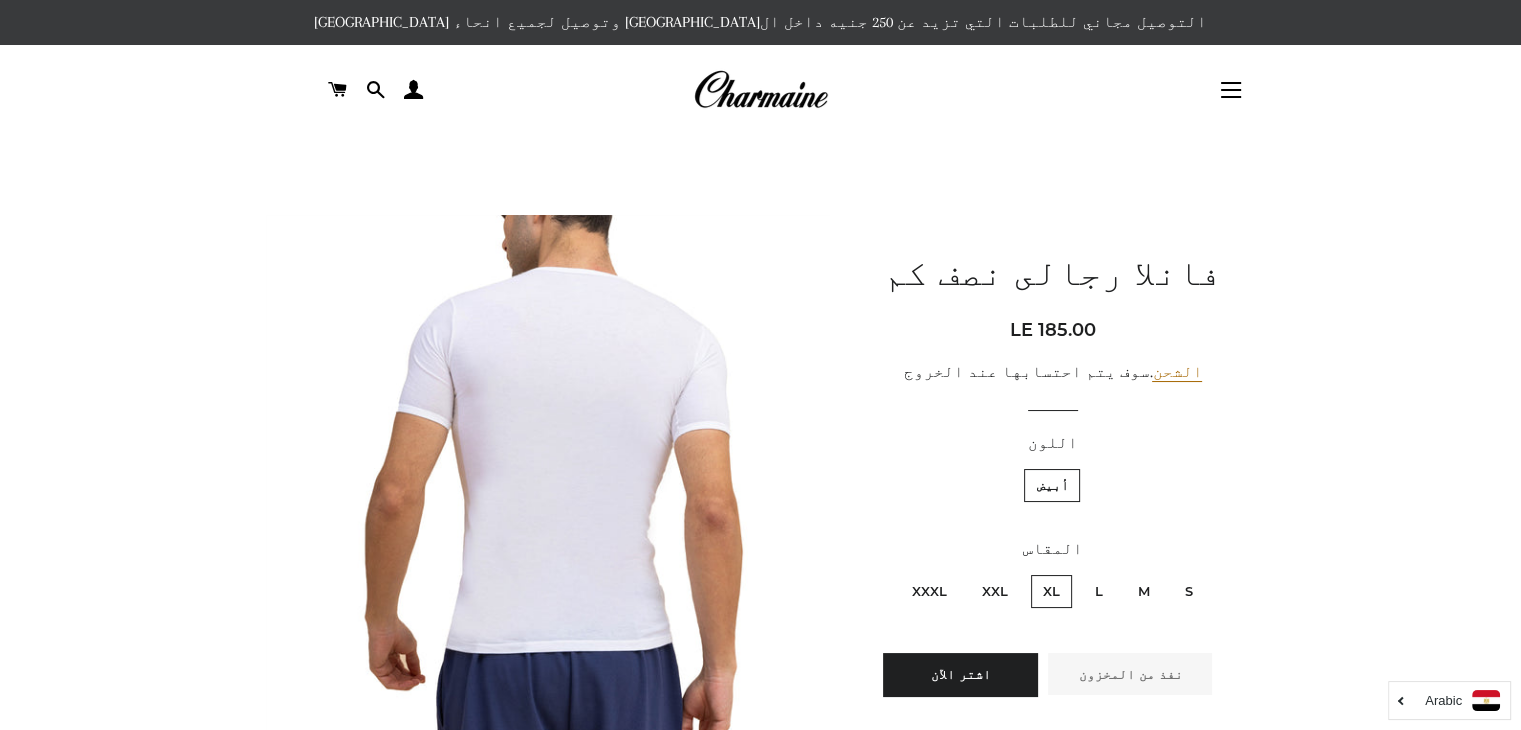 click at bounding box center (548, 570) 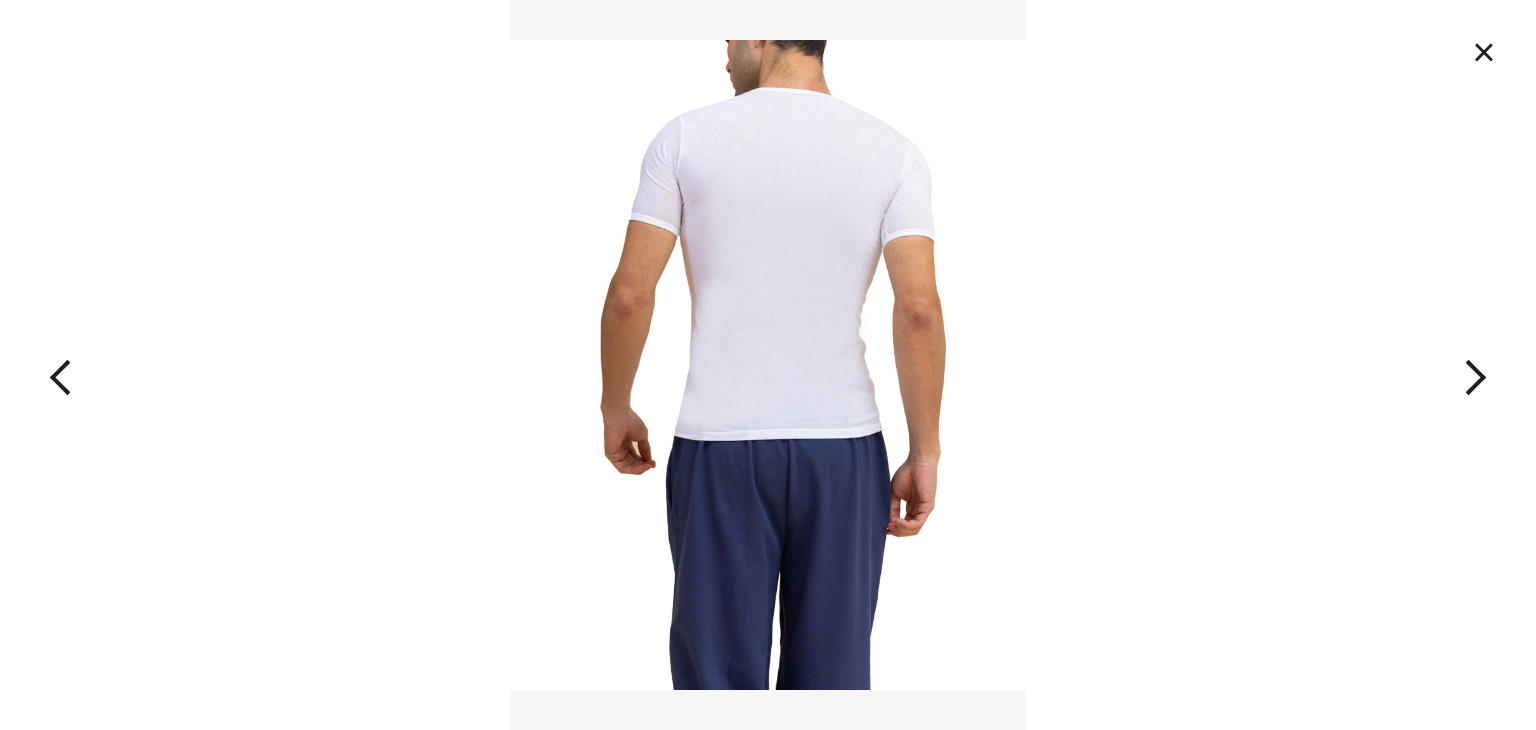 click at bounding box center [1382, 365] 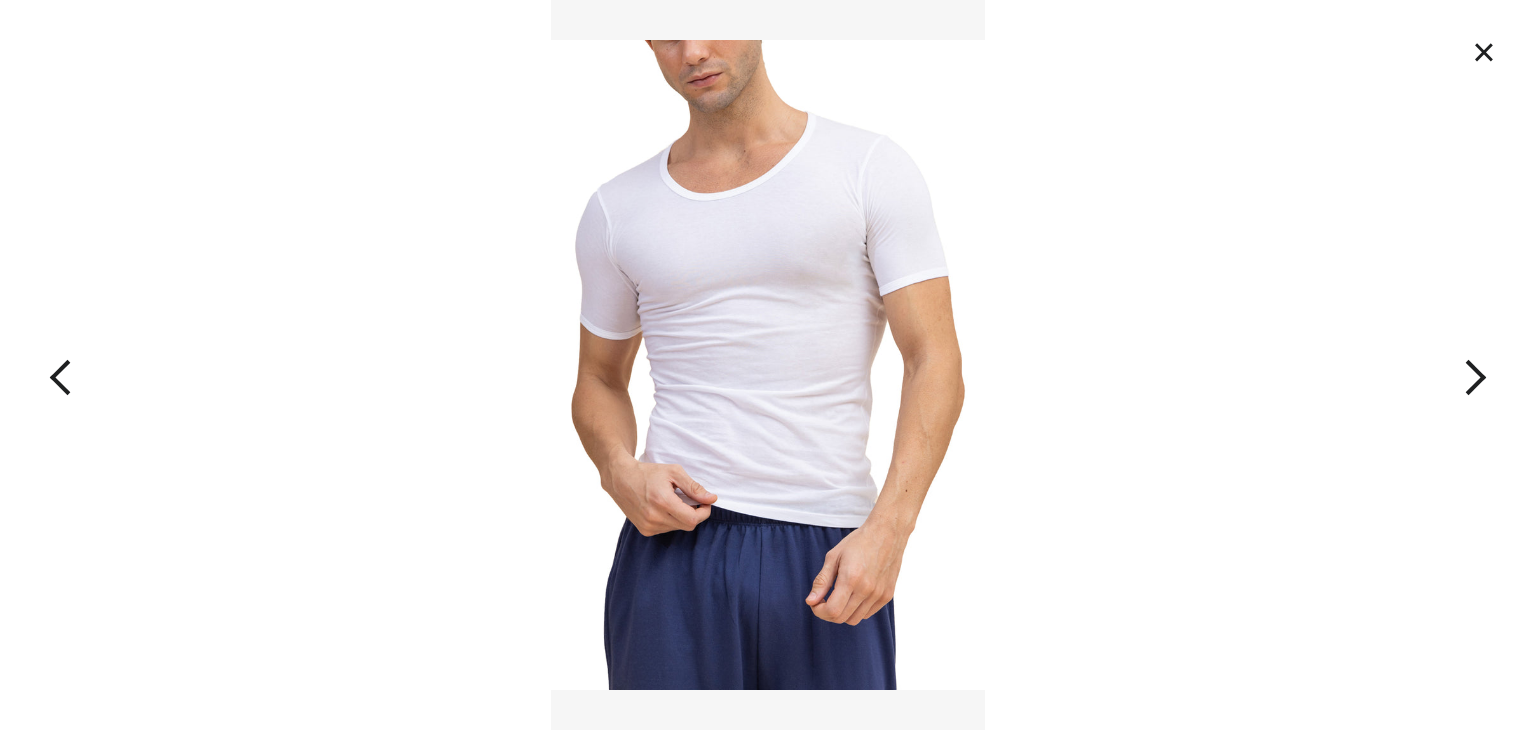 click at bounding box center [1382, 365] 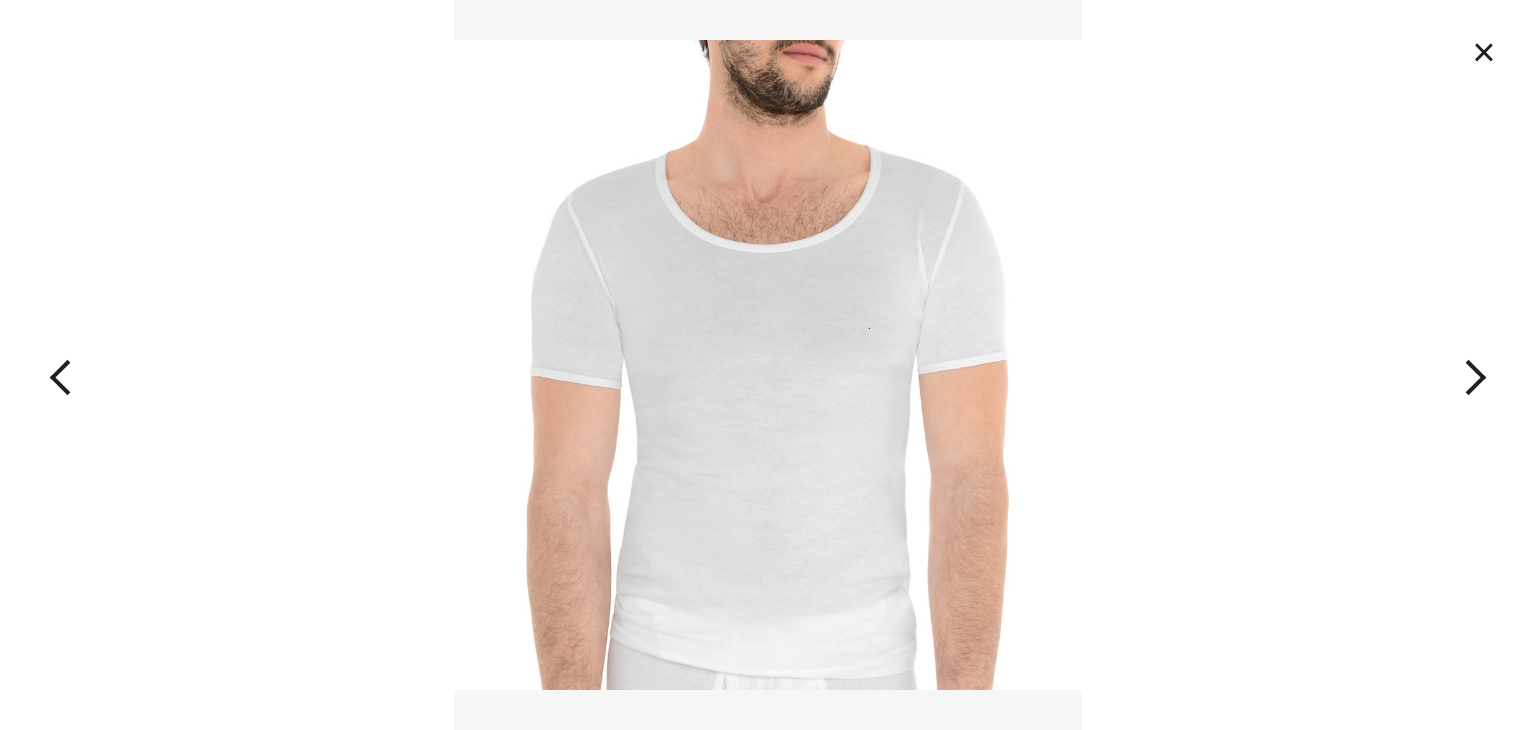 click at bounding box center (1382, 365) 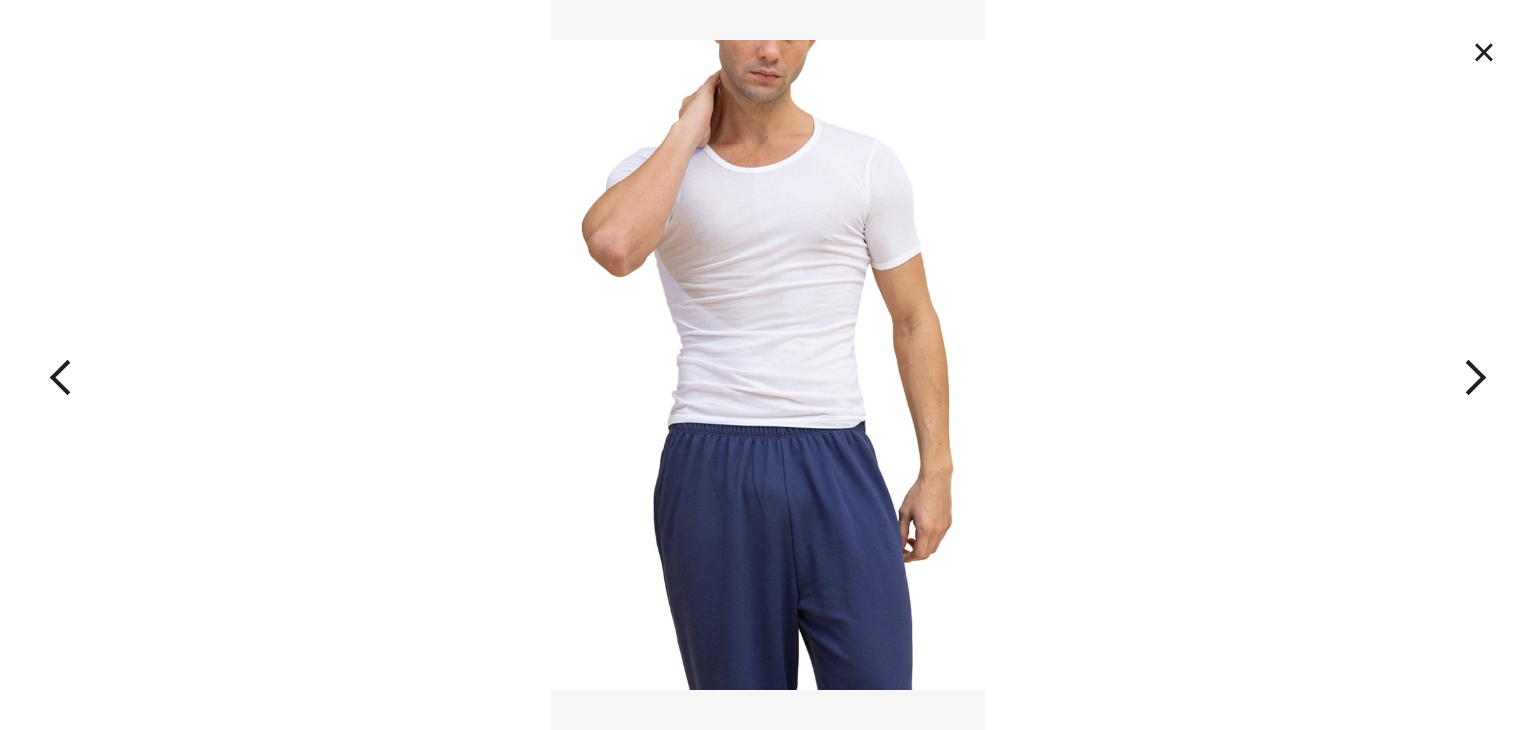 click at bounding box center [1382, 365] 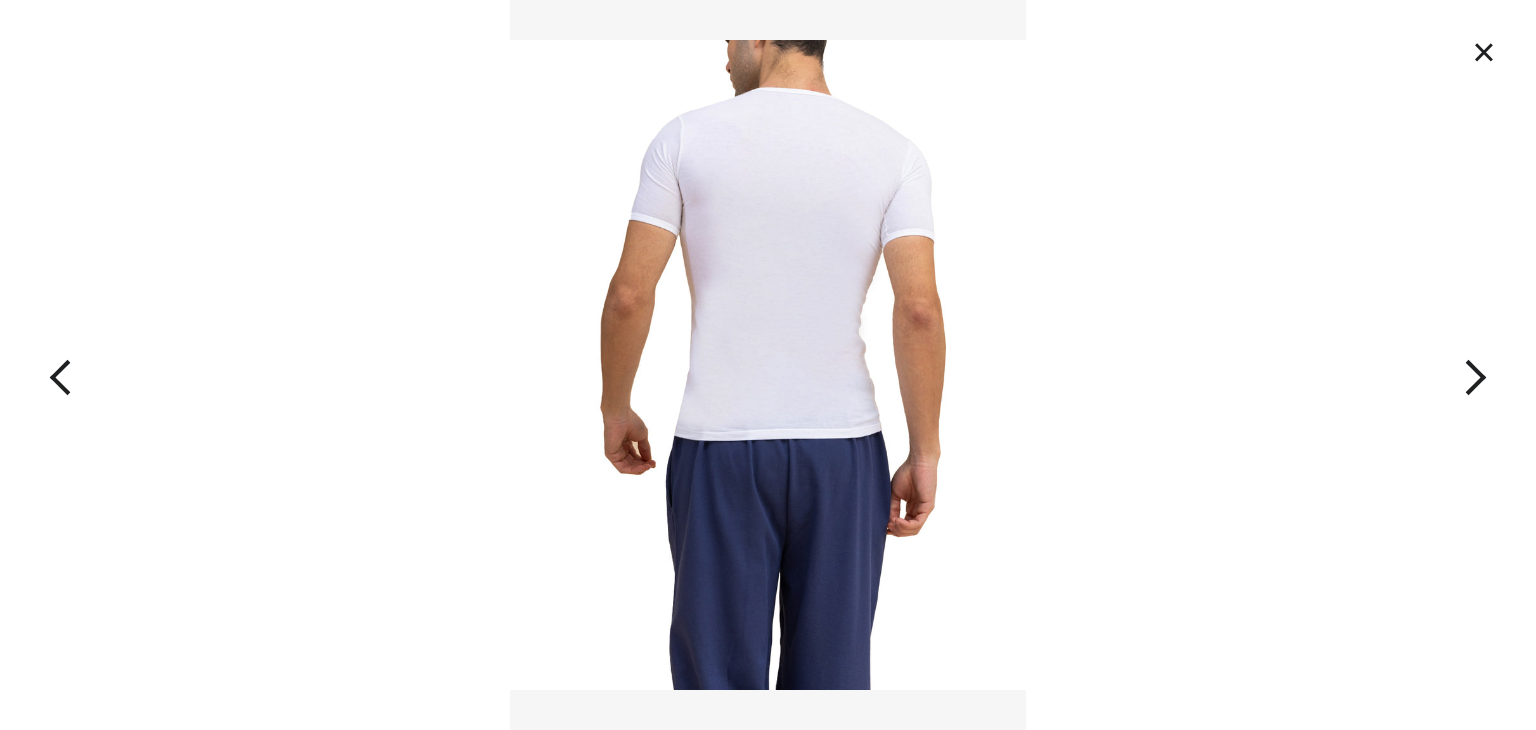 click at bounding box center [1382, 365] 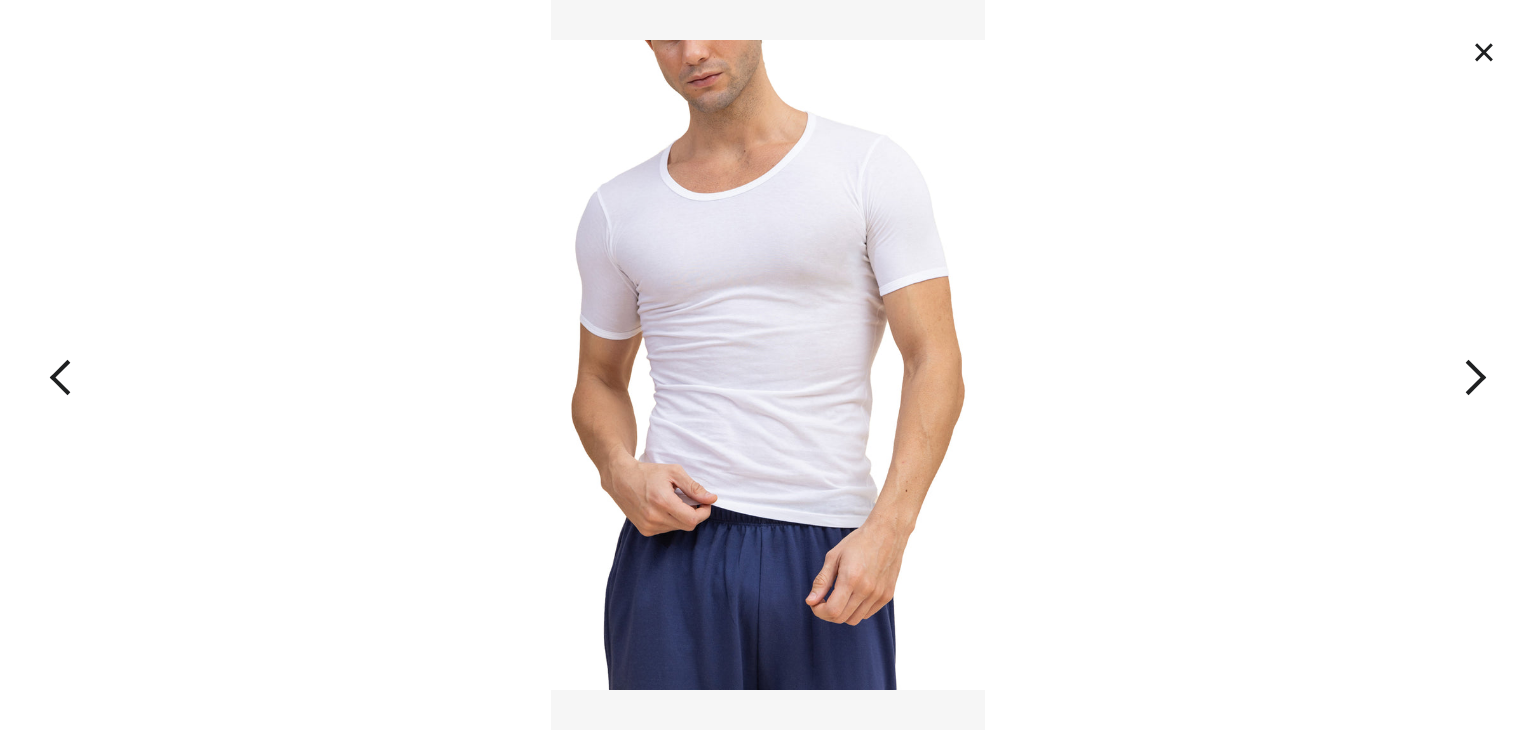 click at bounding box center [1382, 365] 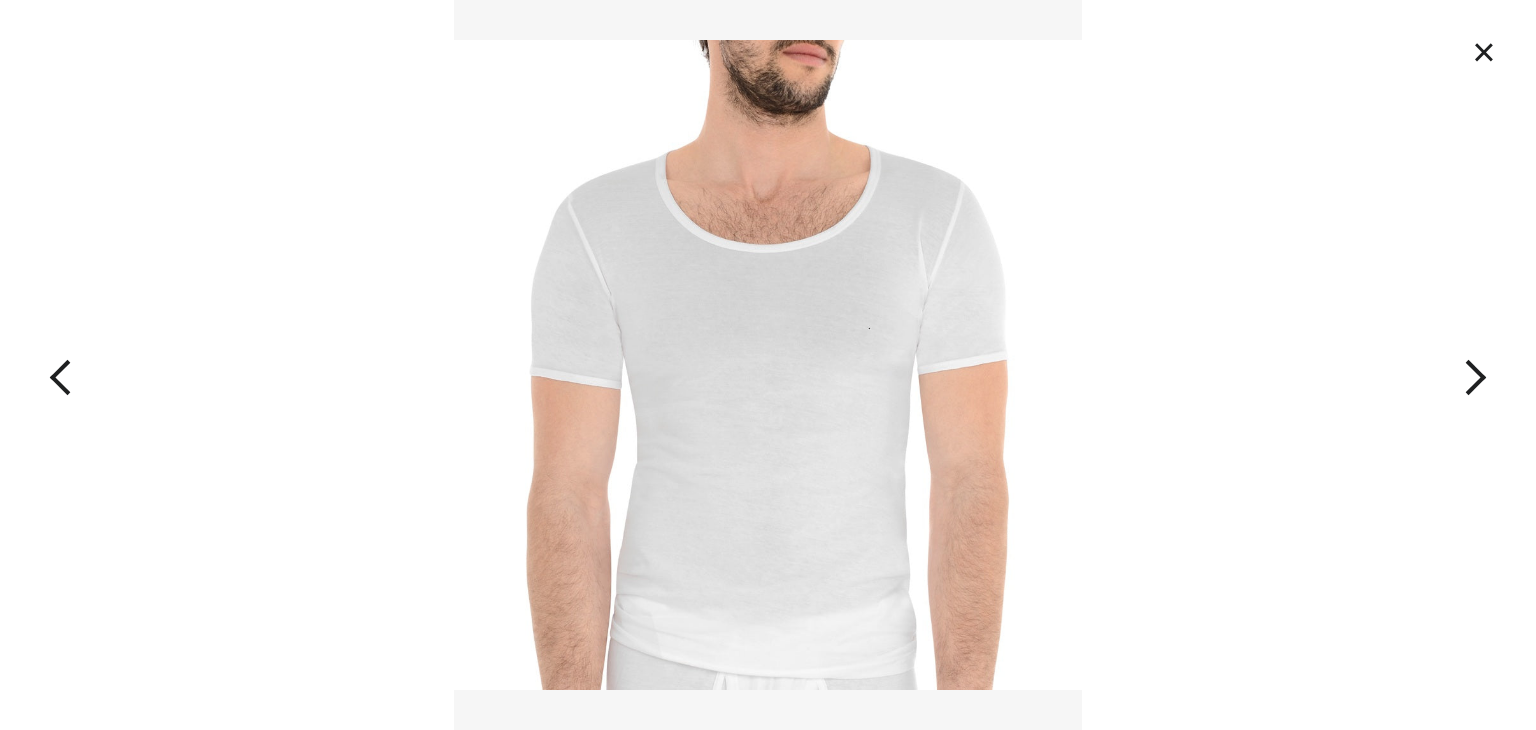 click at bounding box center [1382, 365] 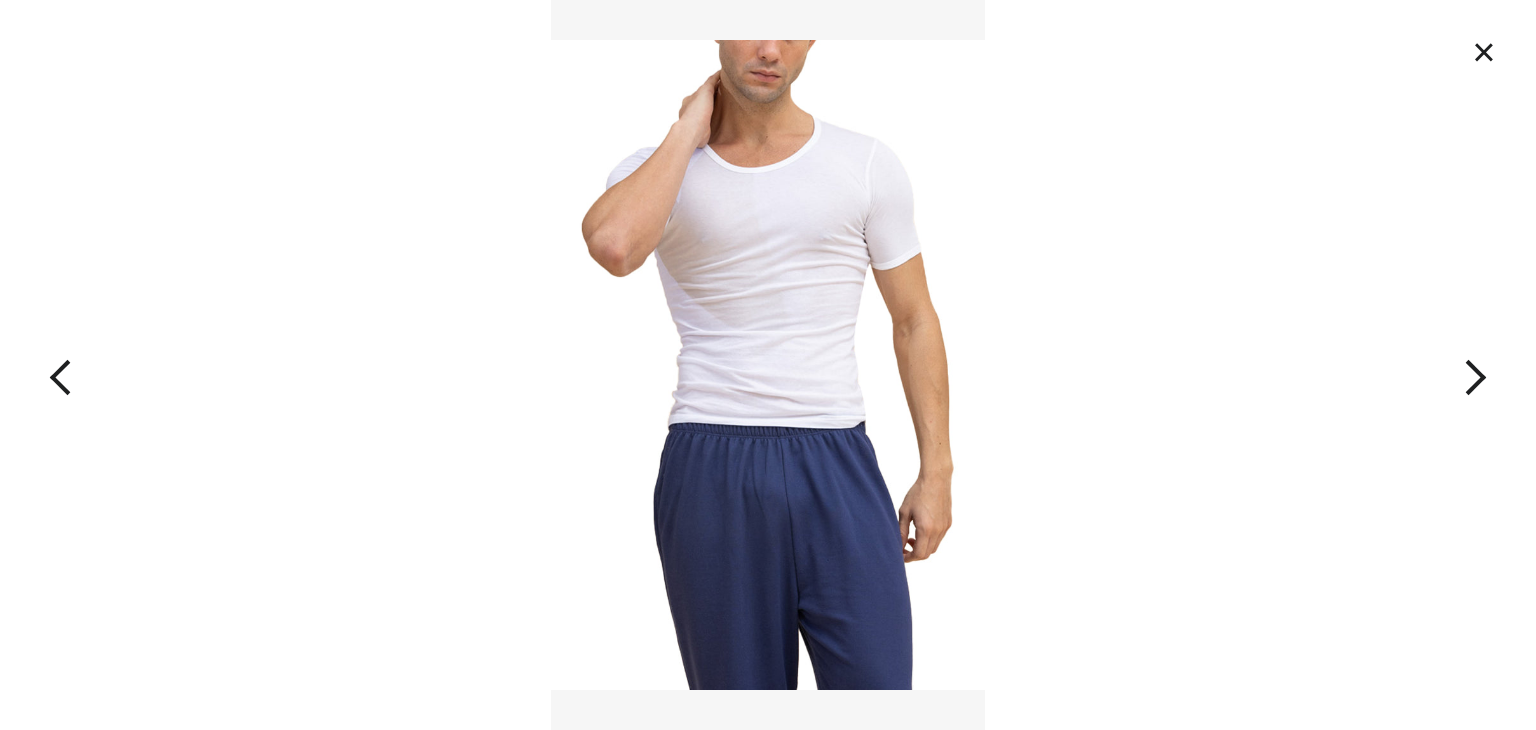 click at bounding box center (1382, 365) 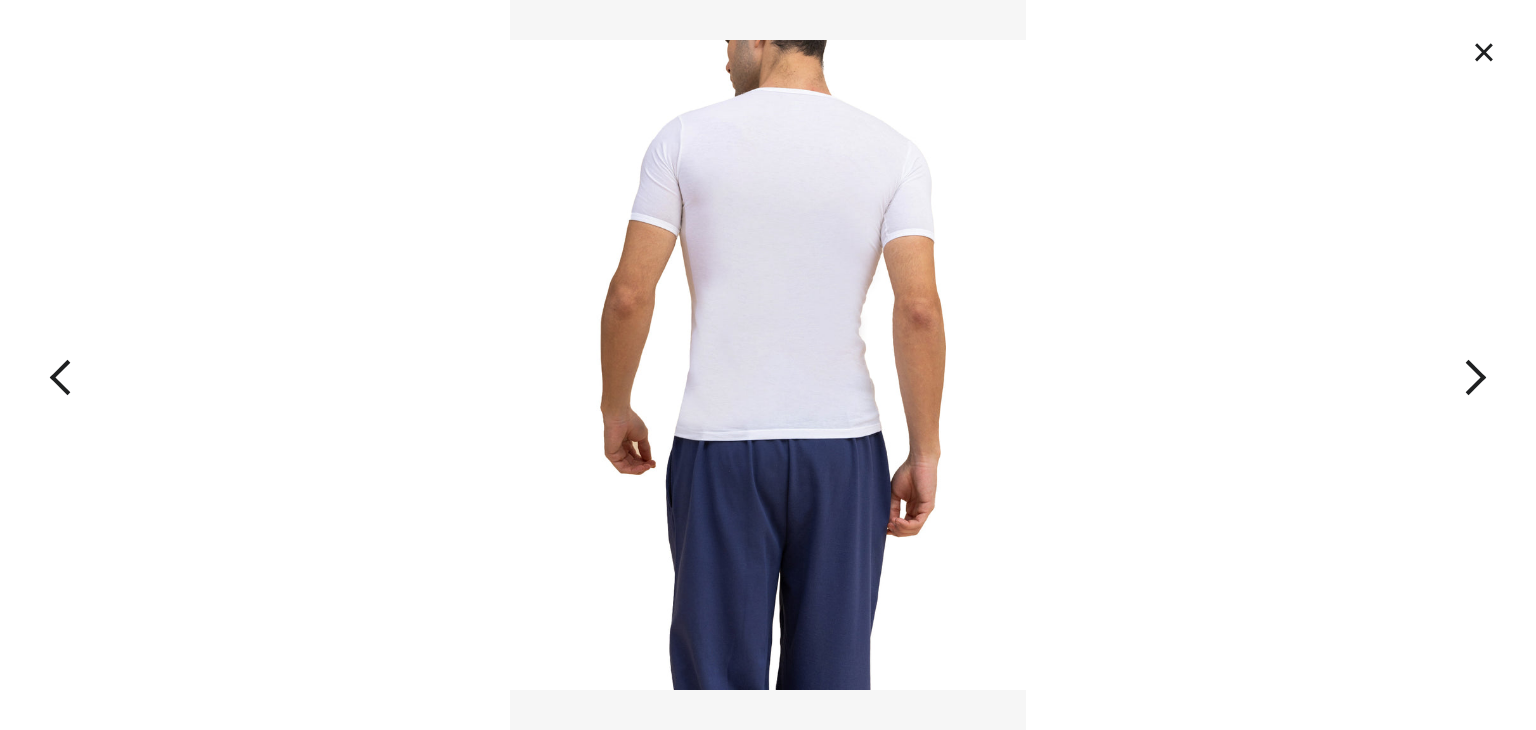 click on "×" at bounding box center [1484, 52] 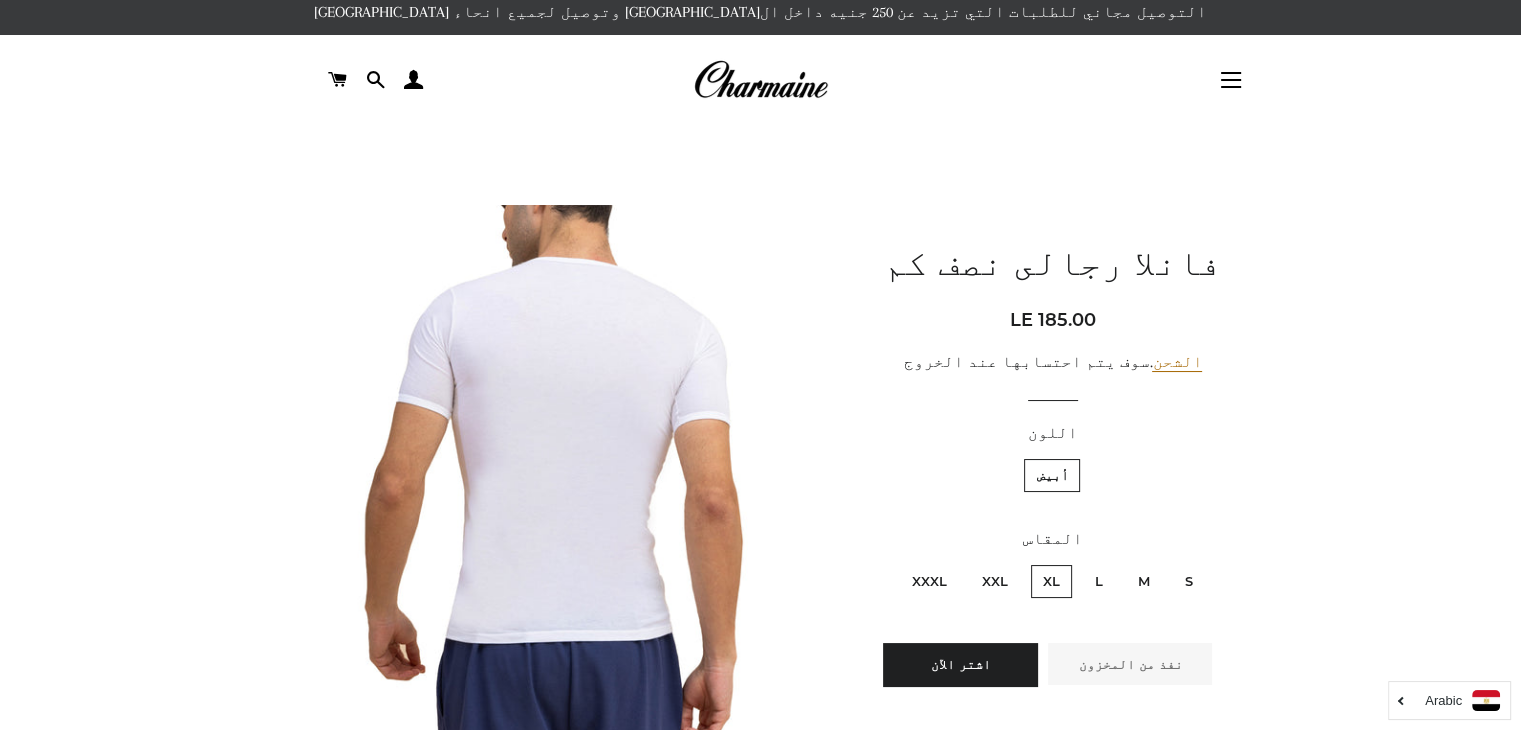 scroll, scrollTop: 0, scrollLeft: 0, axis: both 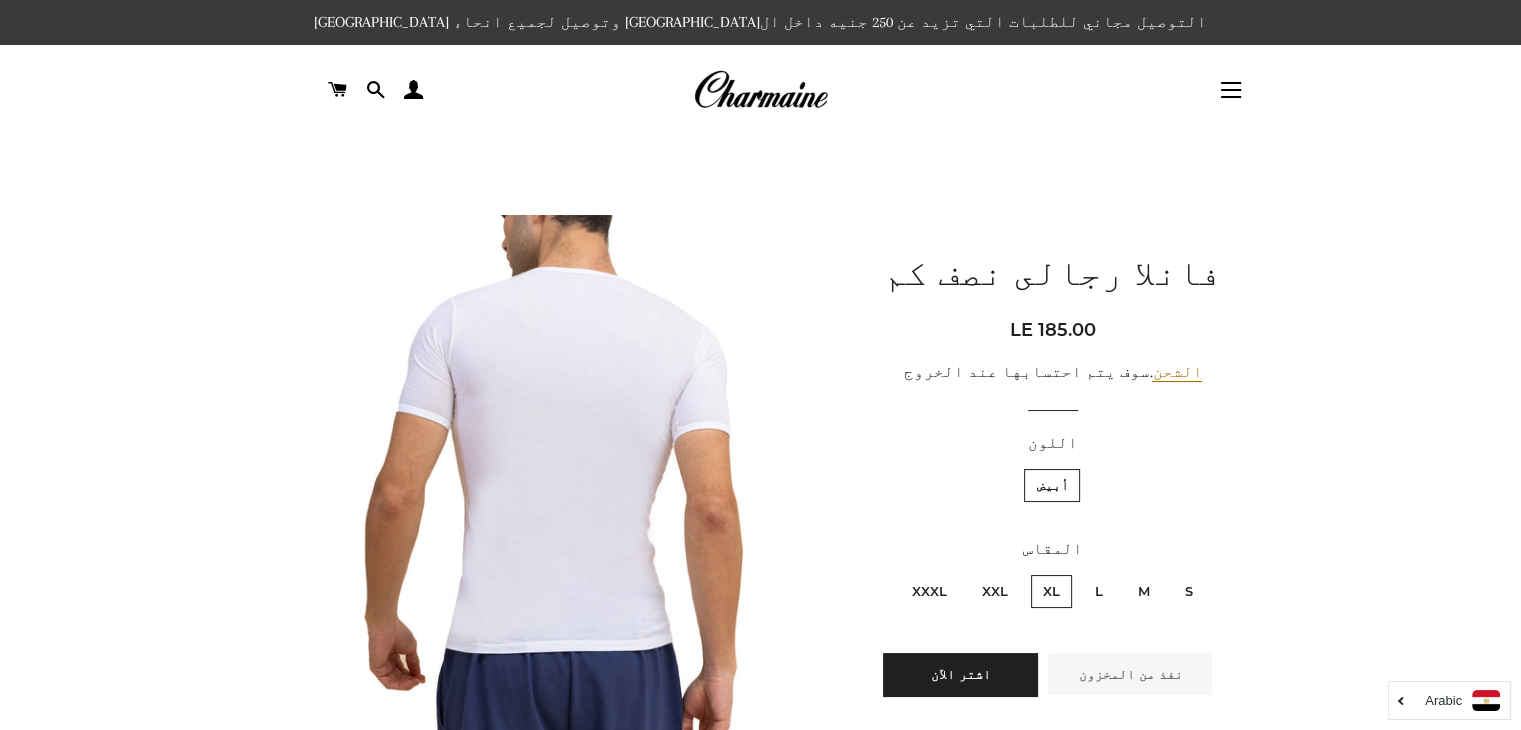 click on "L" at bounding box center [1099, 591] 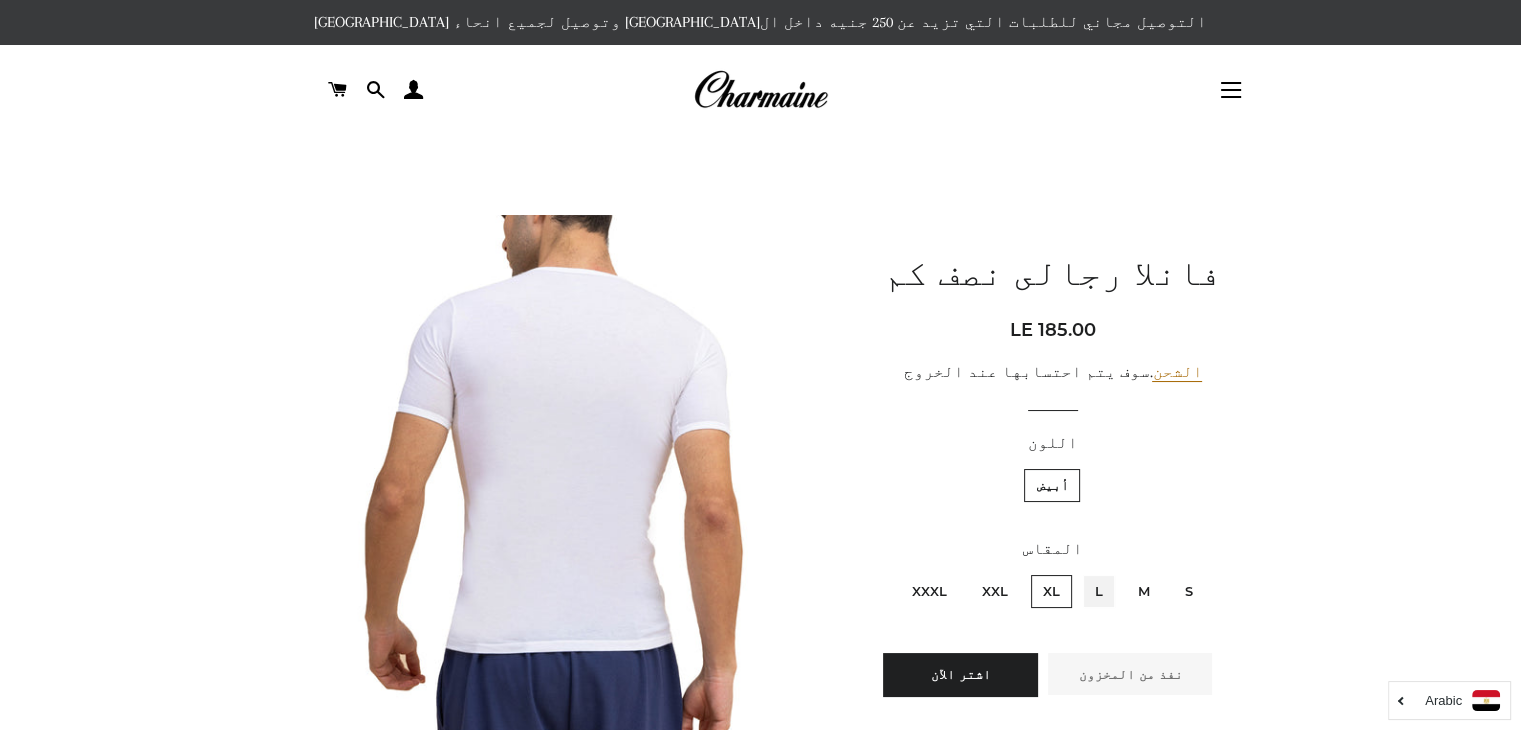 radio on "true" 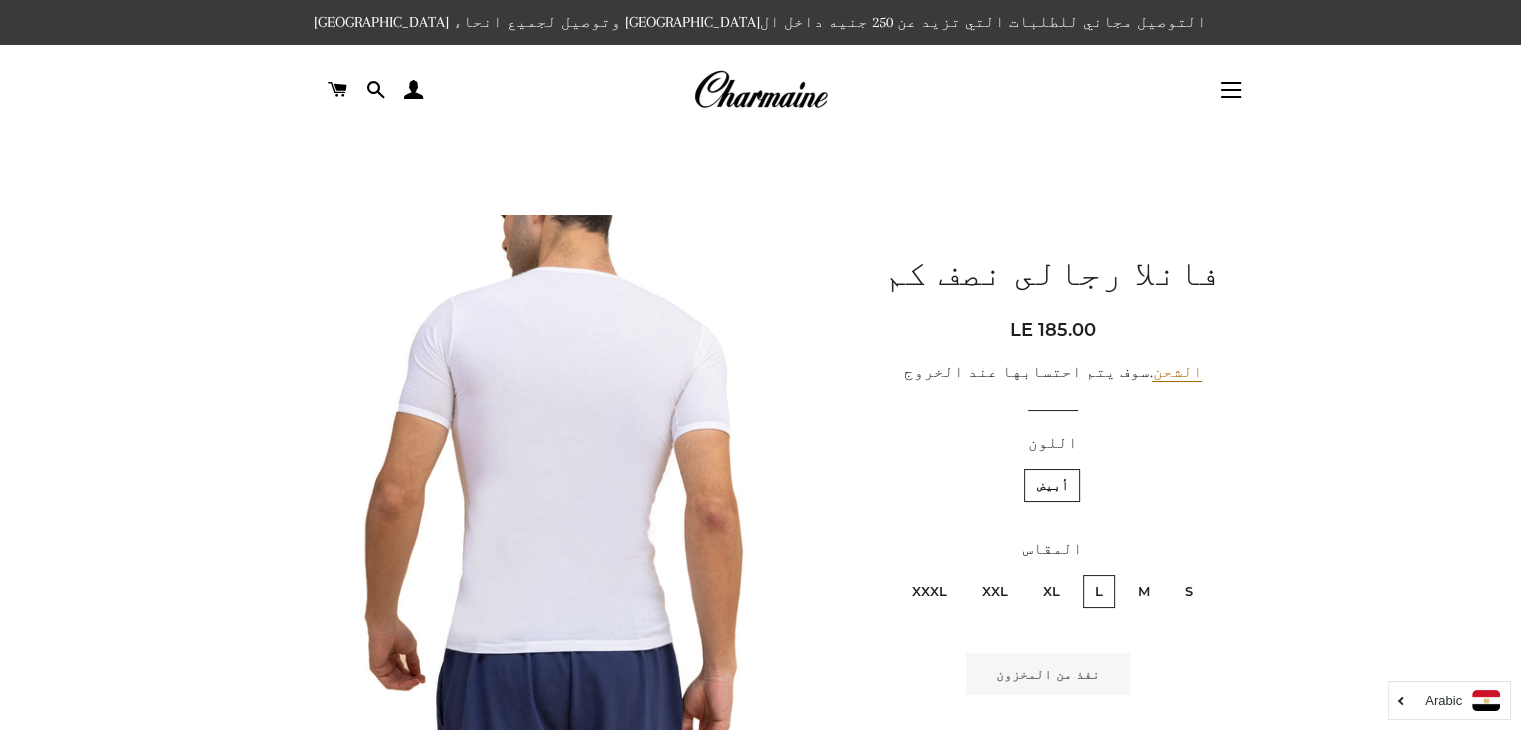 click on "S
M
L
XL
XXL
XXXL" at bounding box center [1052, 601] 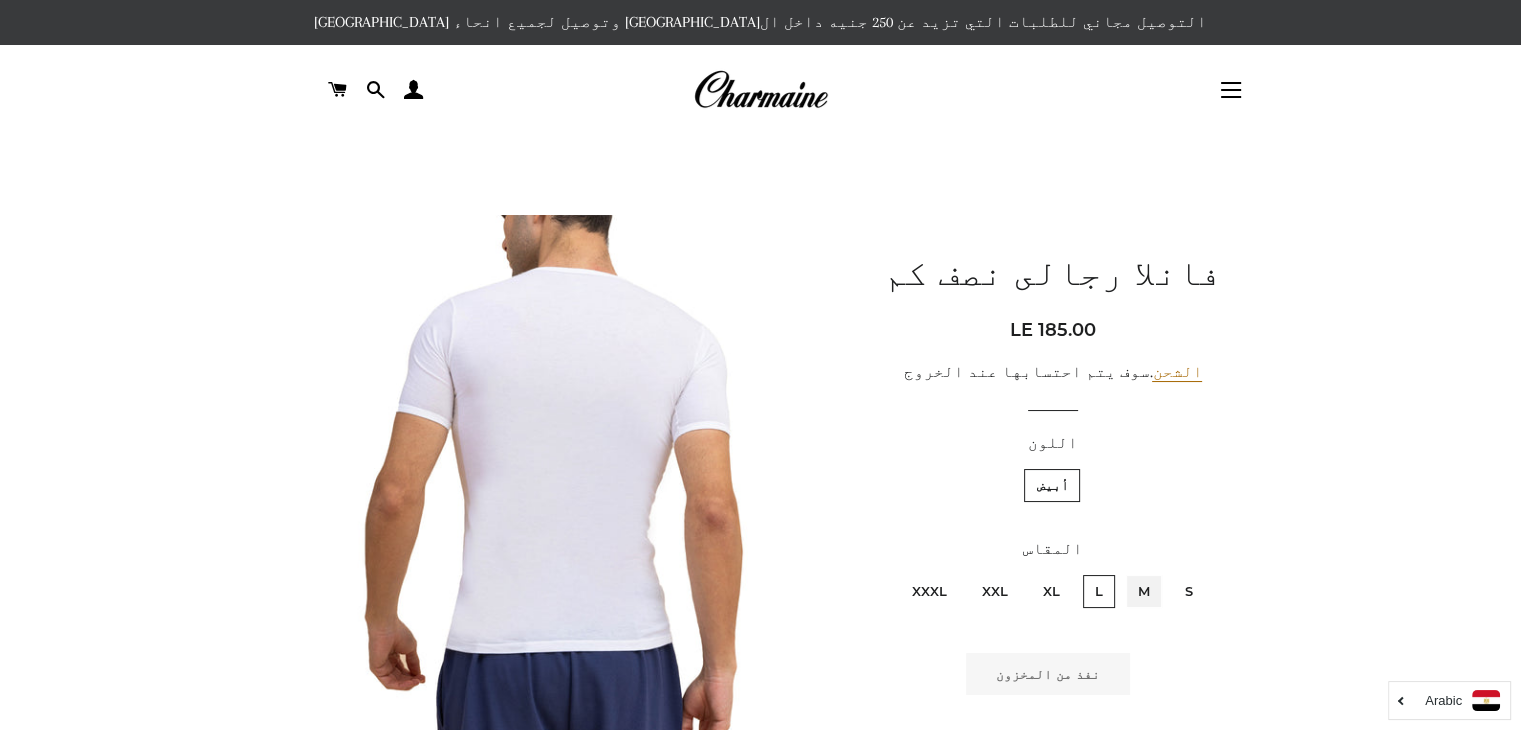click on "M" at bounding box center (1155, 572) 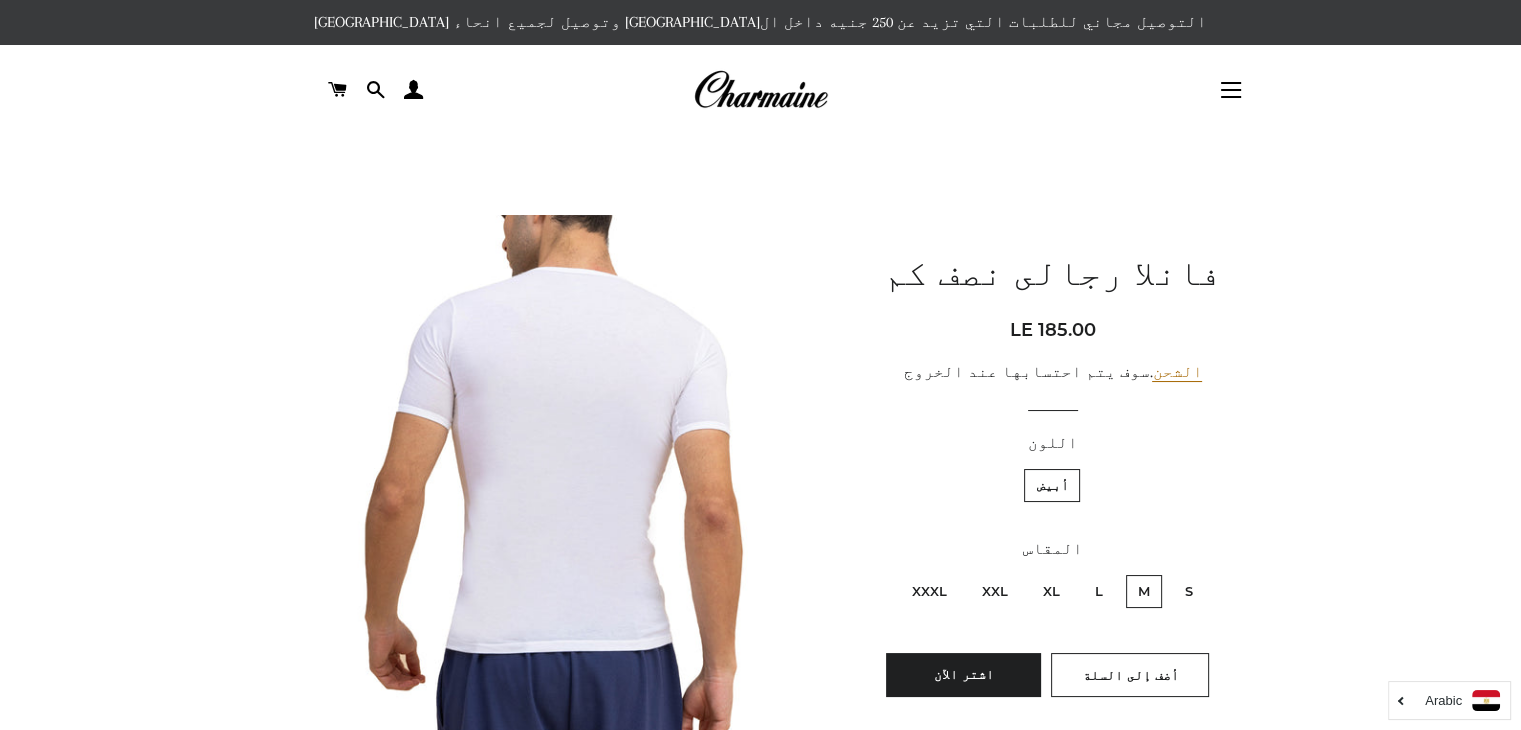 click on "XL" at bounding box center [1051, 591] 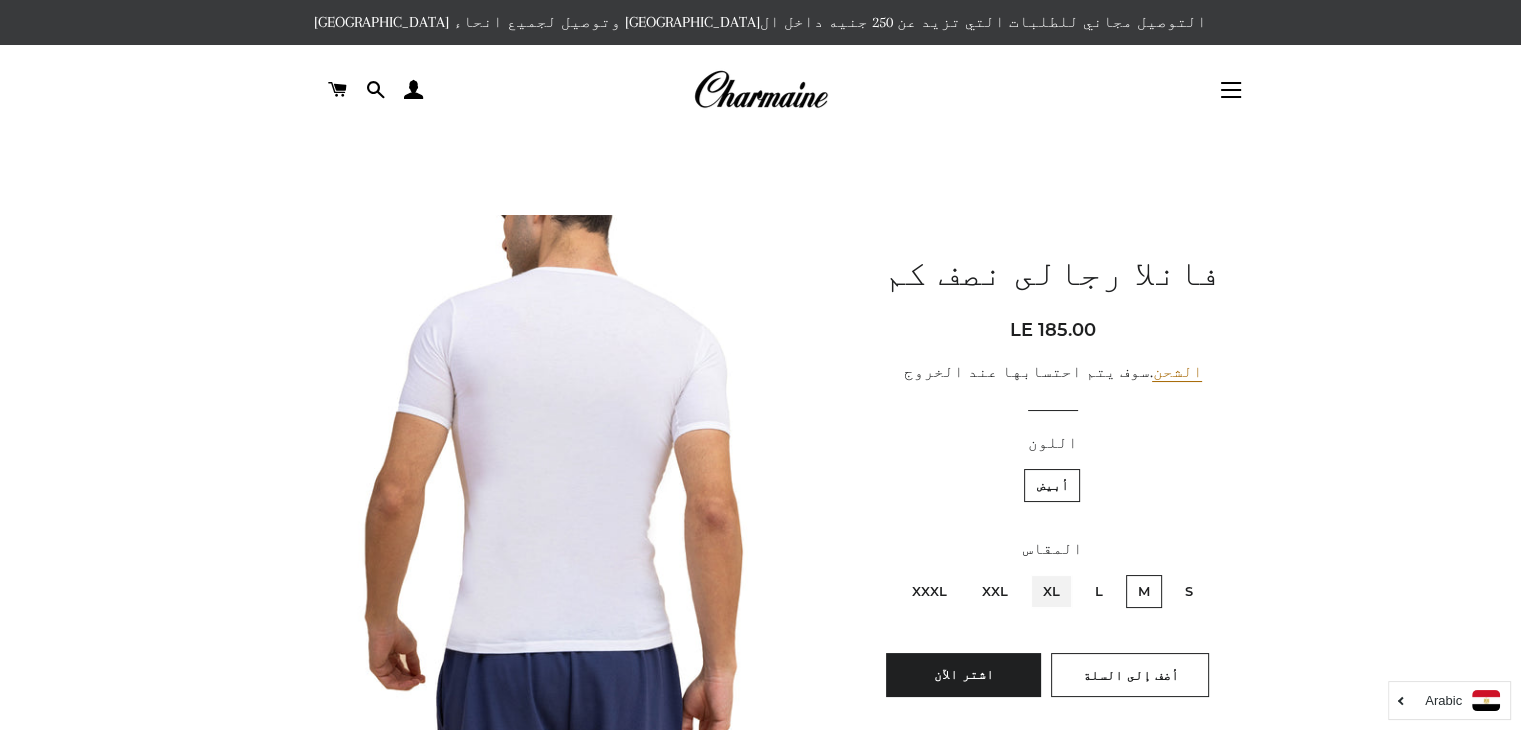 radio on "true" 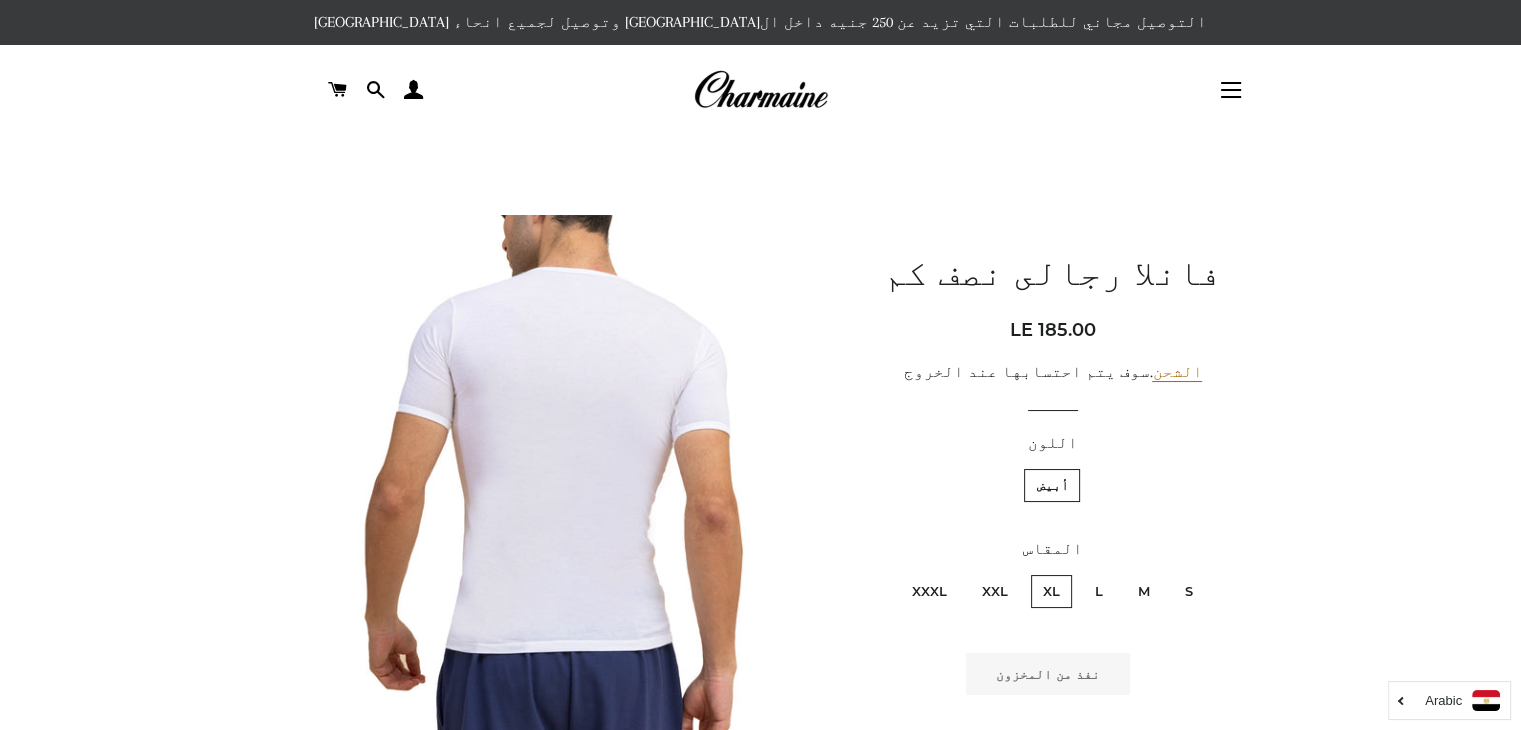 click on "L" at bounding box center (1099, 591) 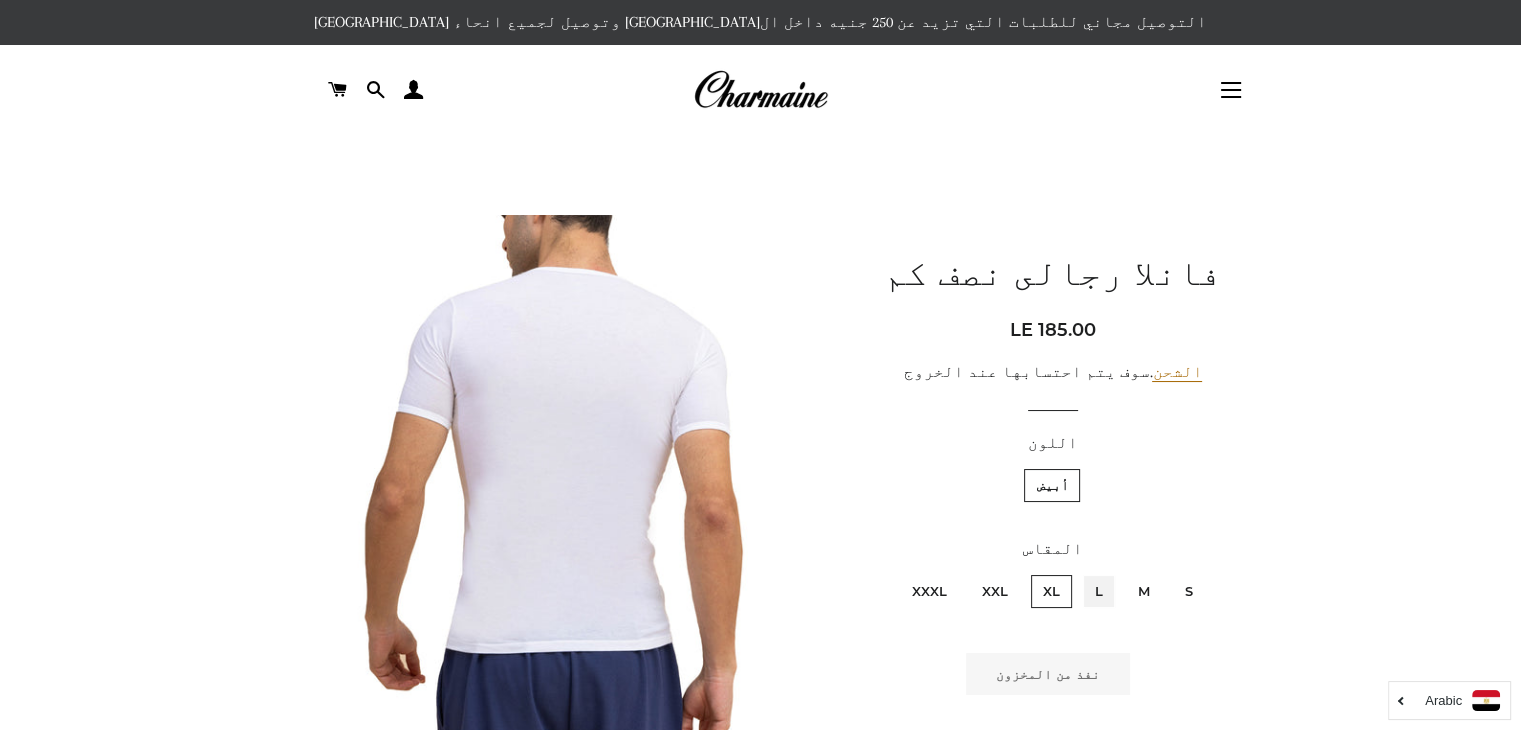 radio on "true" 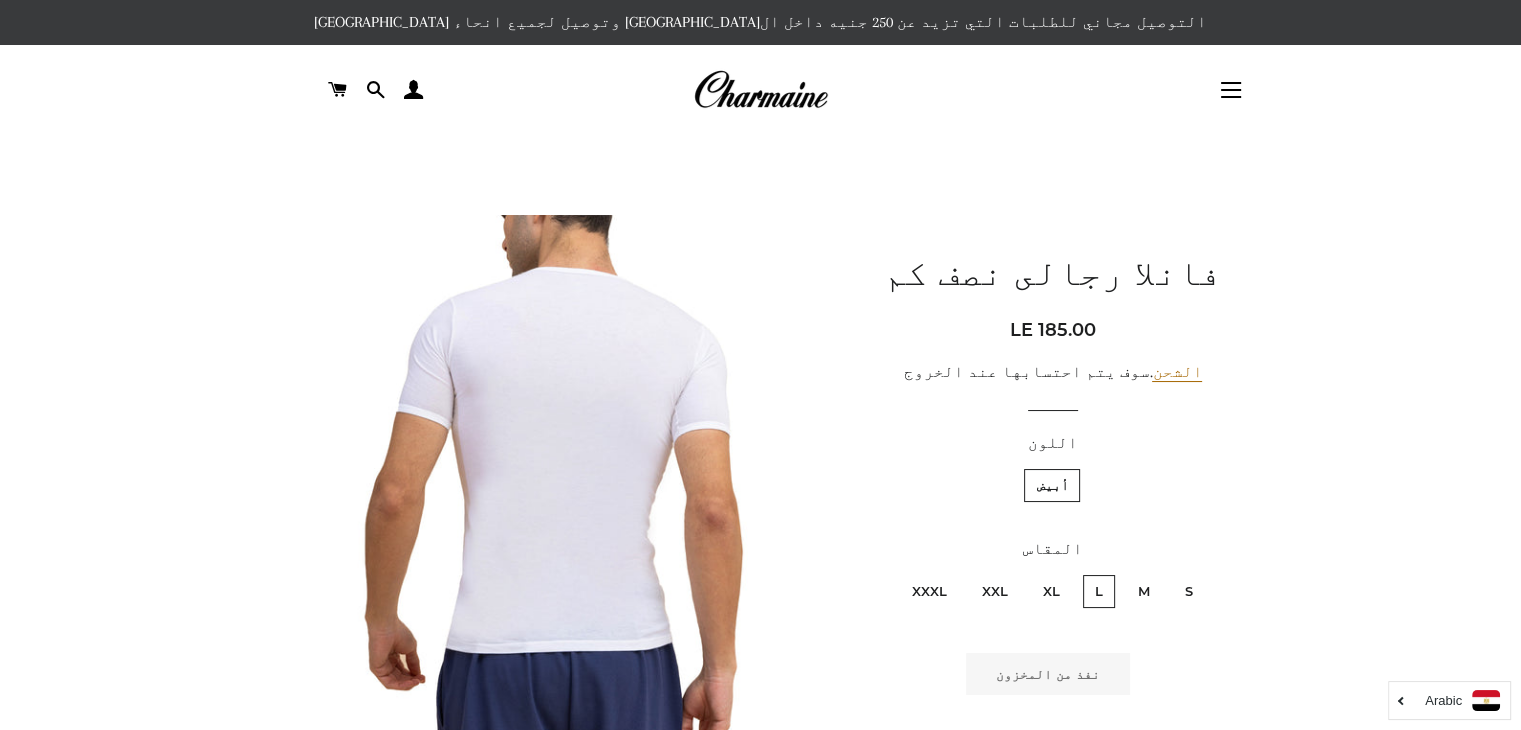click on "M" at bounding box center [1144, 591] 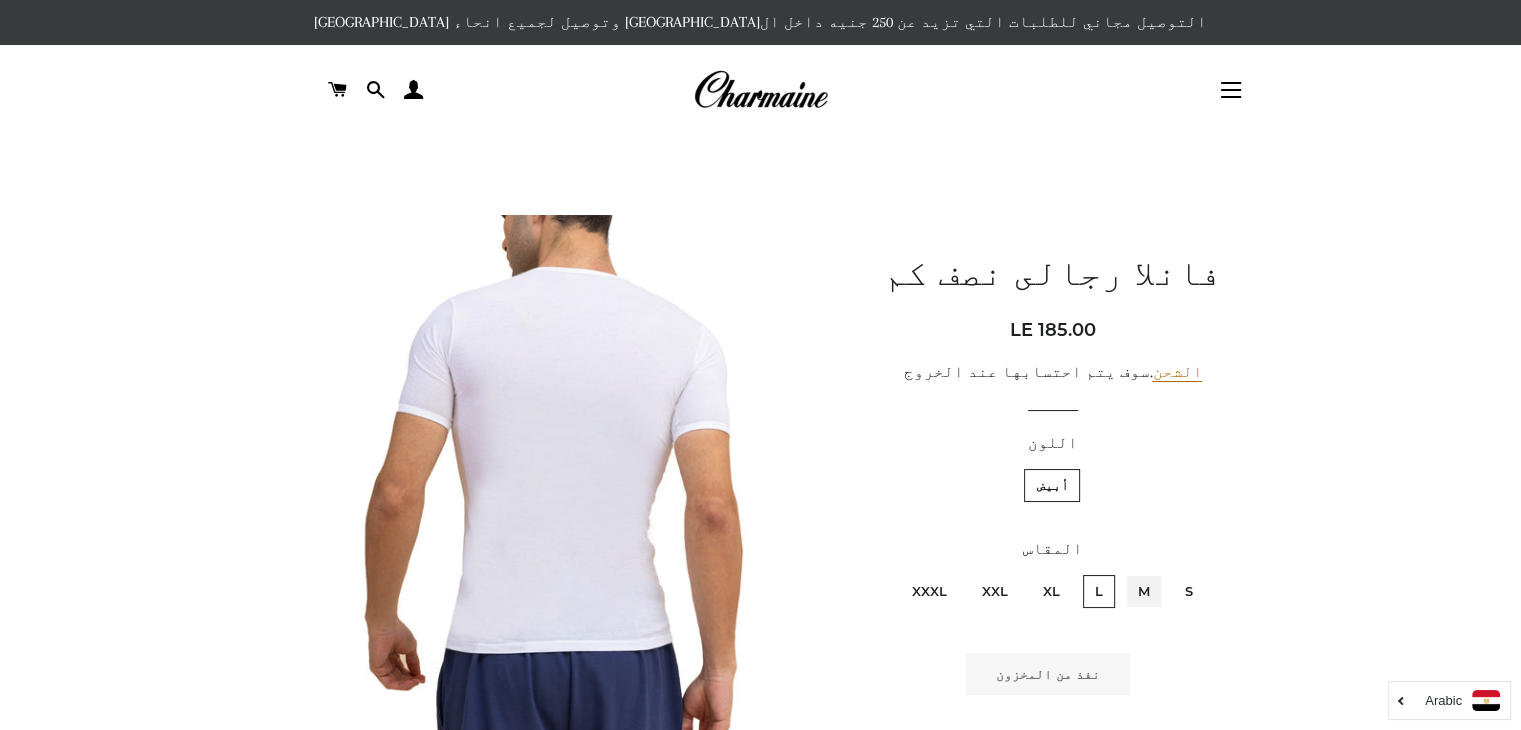 radio on "true" 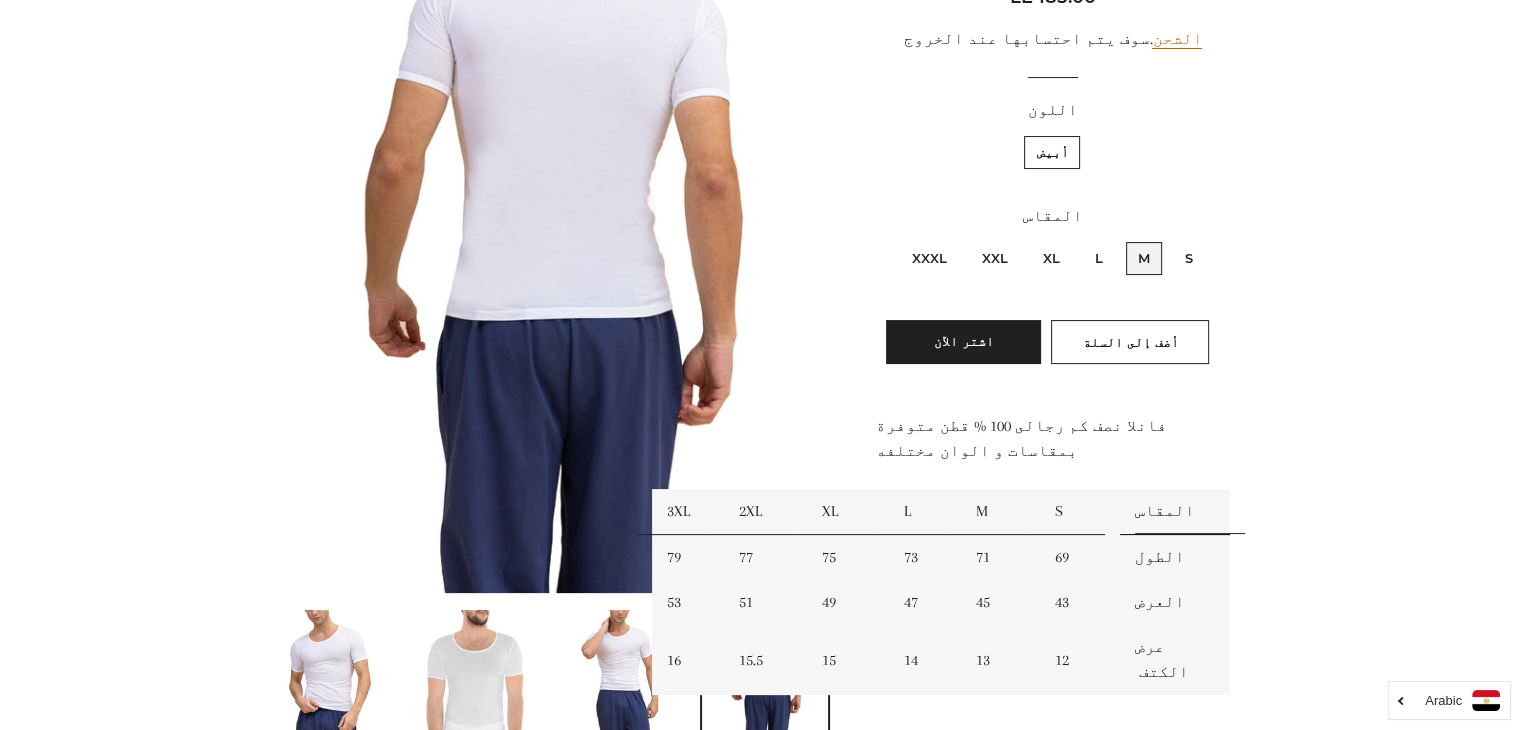 scroll, scrollTop: 400, scrollLeft: 0, axis: vertical 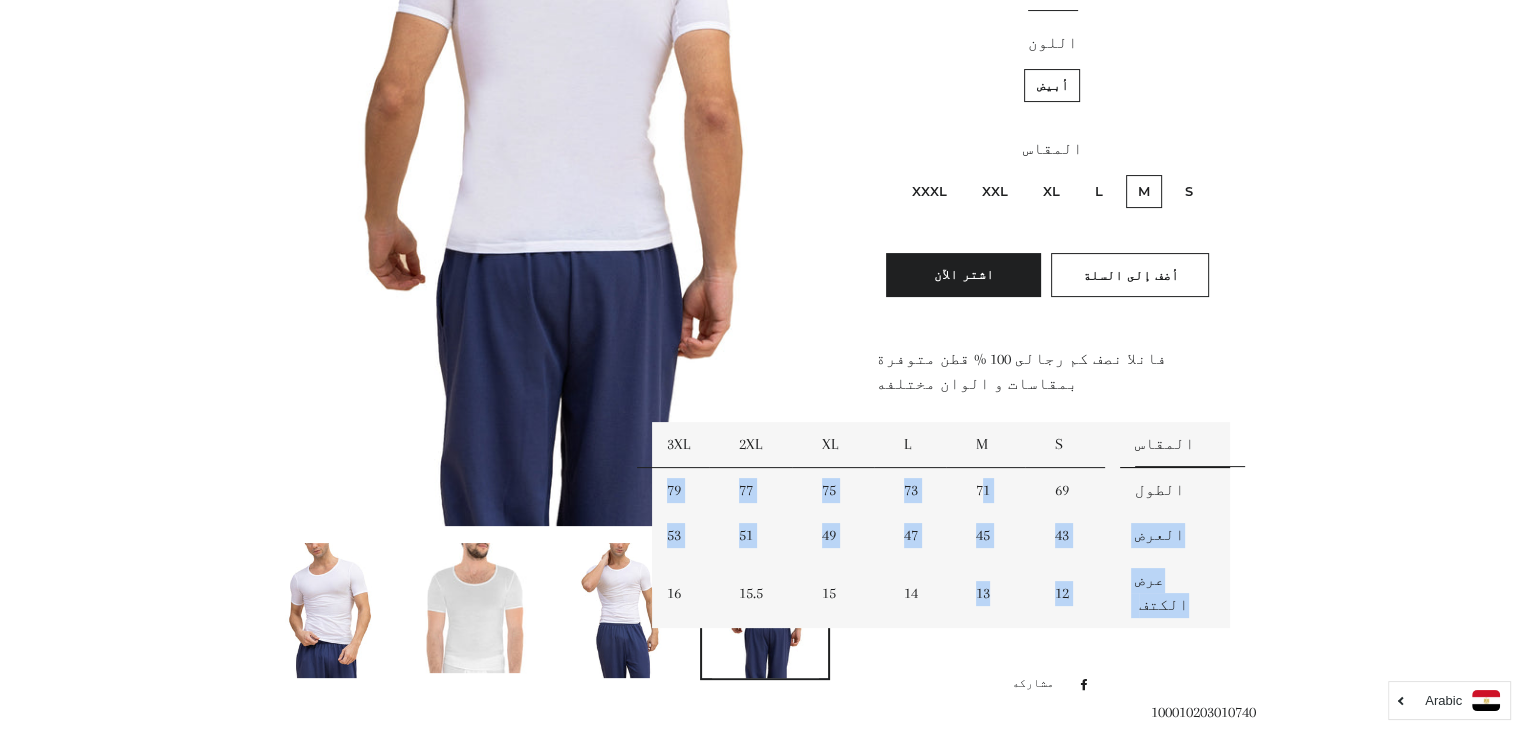 drag, startPoint x: 984, startPoint y: 463, endPoint x: 997, endPoint y: 565, distance: 102.825096 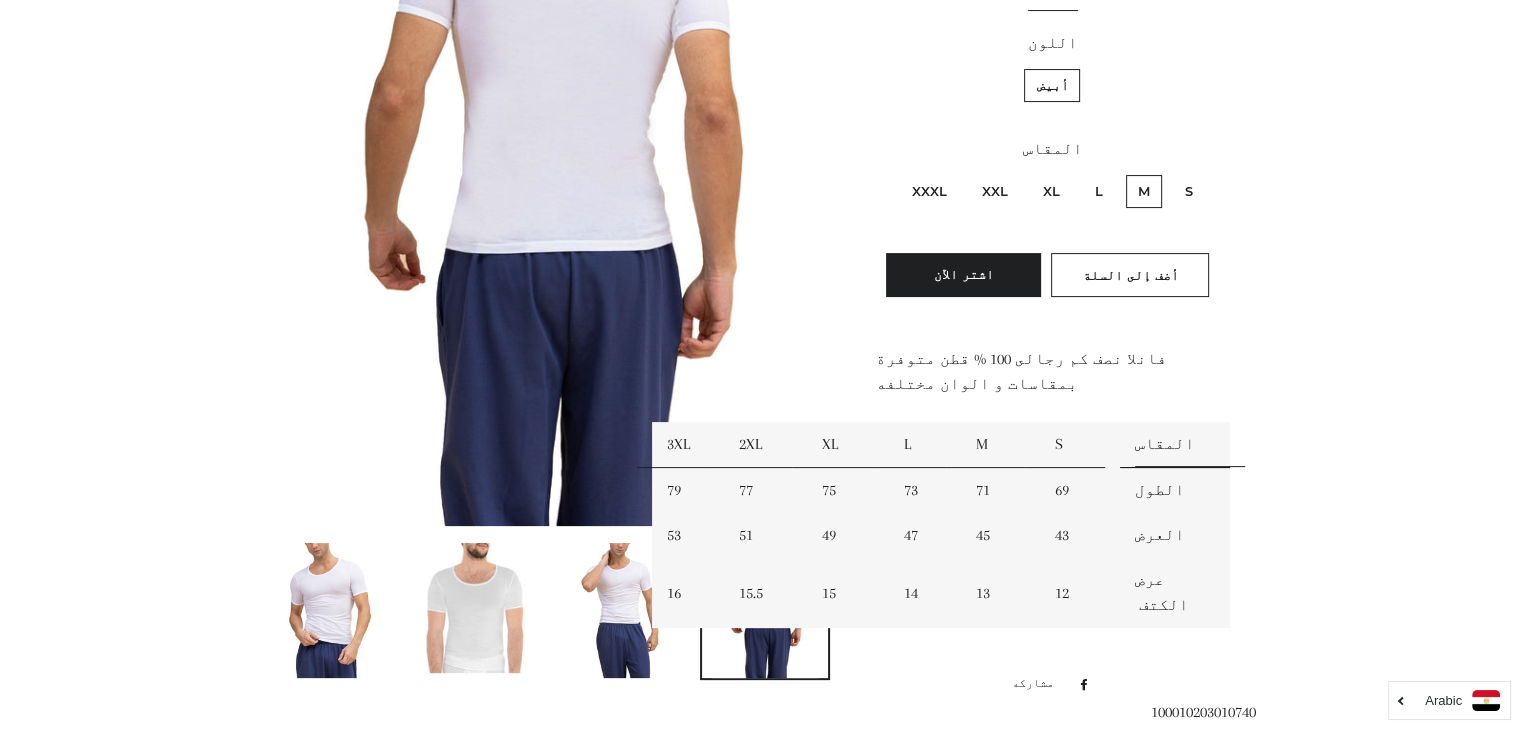 click on "14" at bounding box center [925, 593] 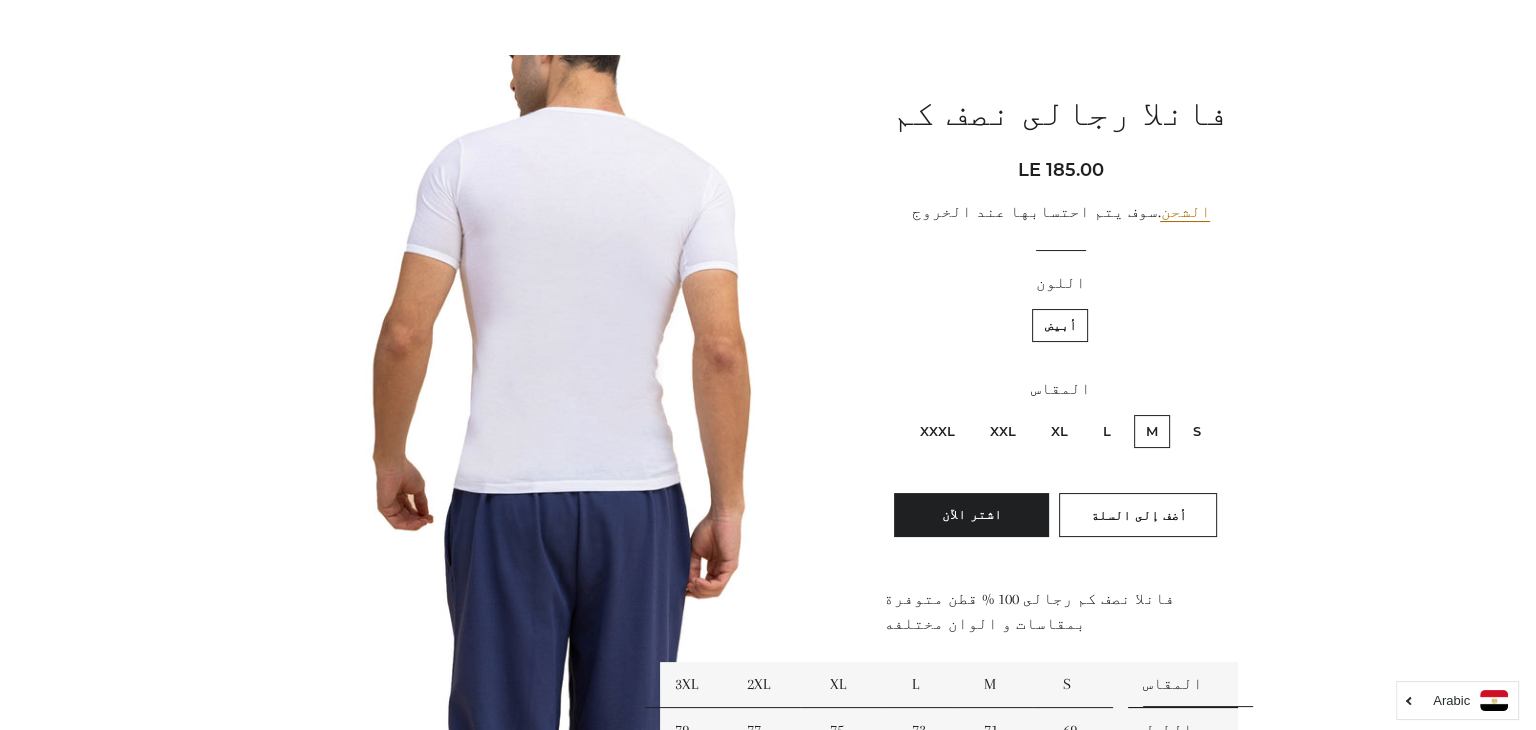 scroll, scrollTop: 0, scrollLeft: 0, axis: both 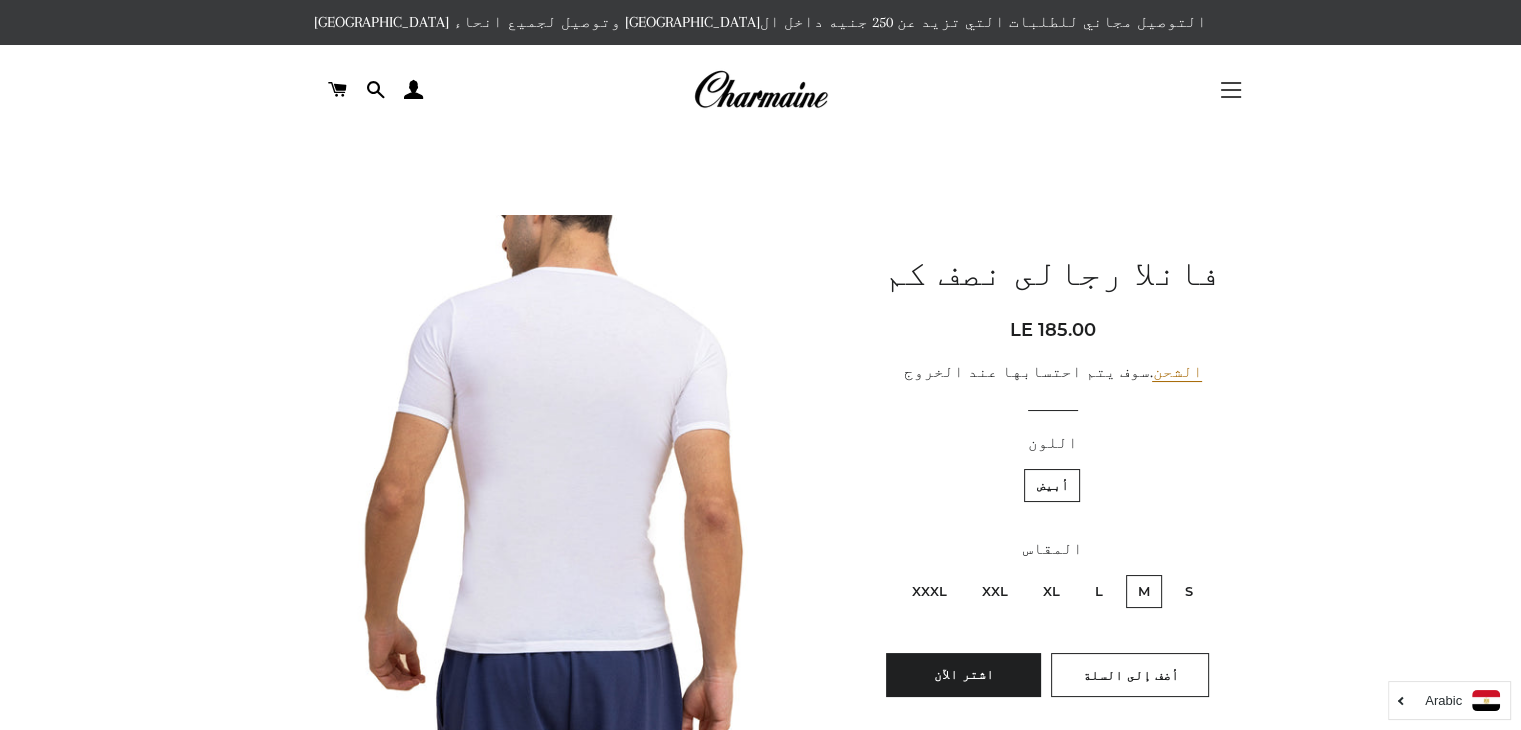 click on "التنقل في الموقع" at bounding box center [1231, 90] 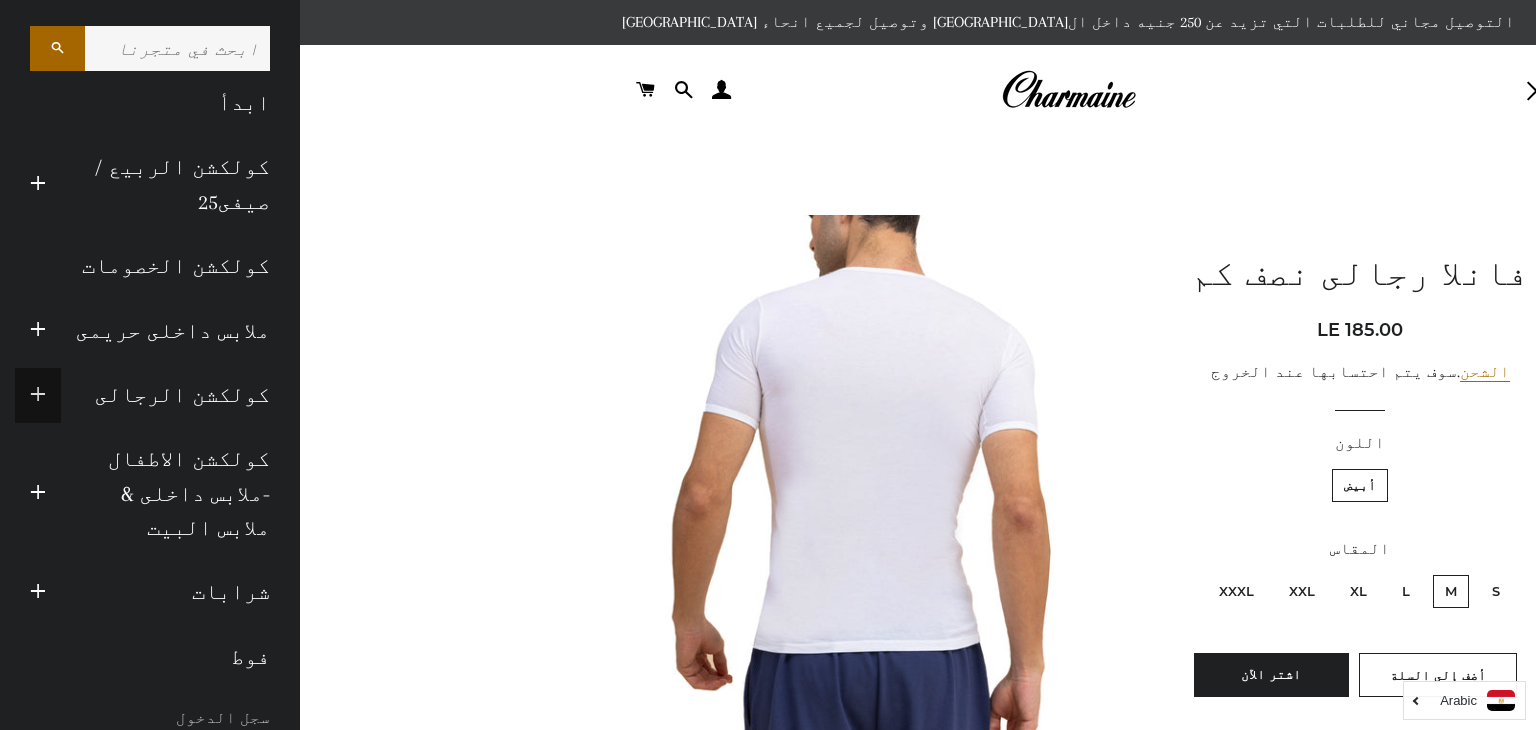 click at bounding box center [38, 395] 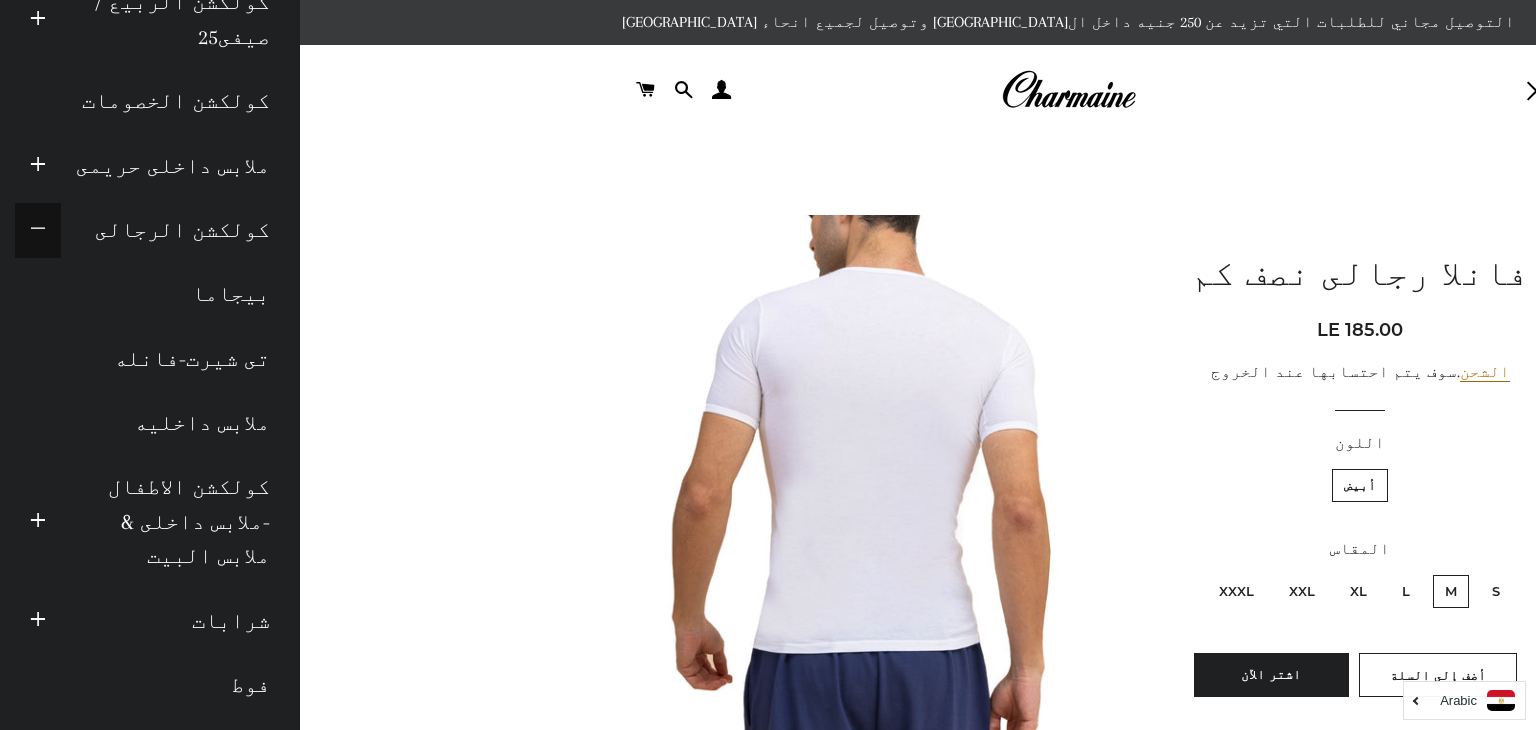 scroll, scrollTop: 200, scrollLeft: 0, axis: vertical 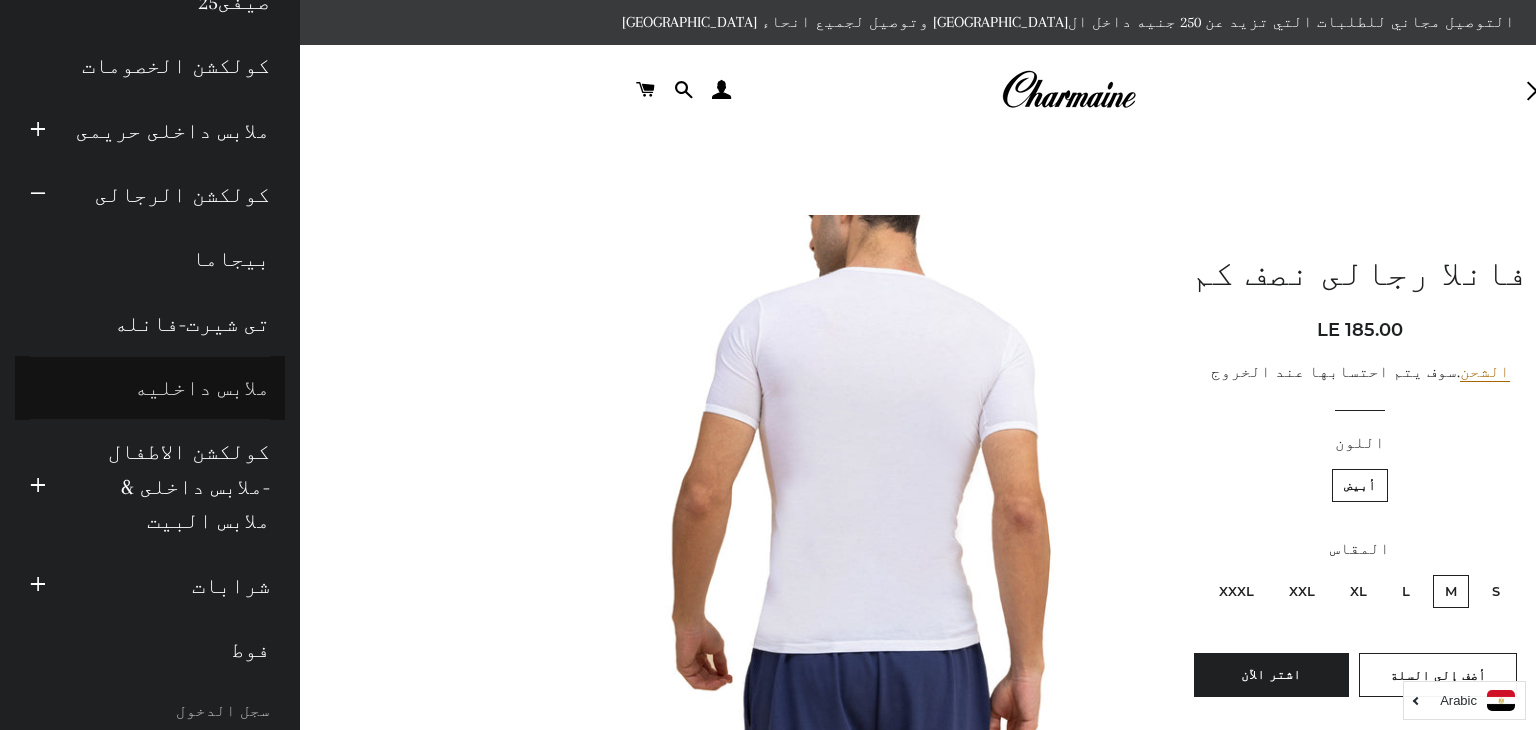 click on "ملابس داخليه" at bounding box center (150, 388) 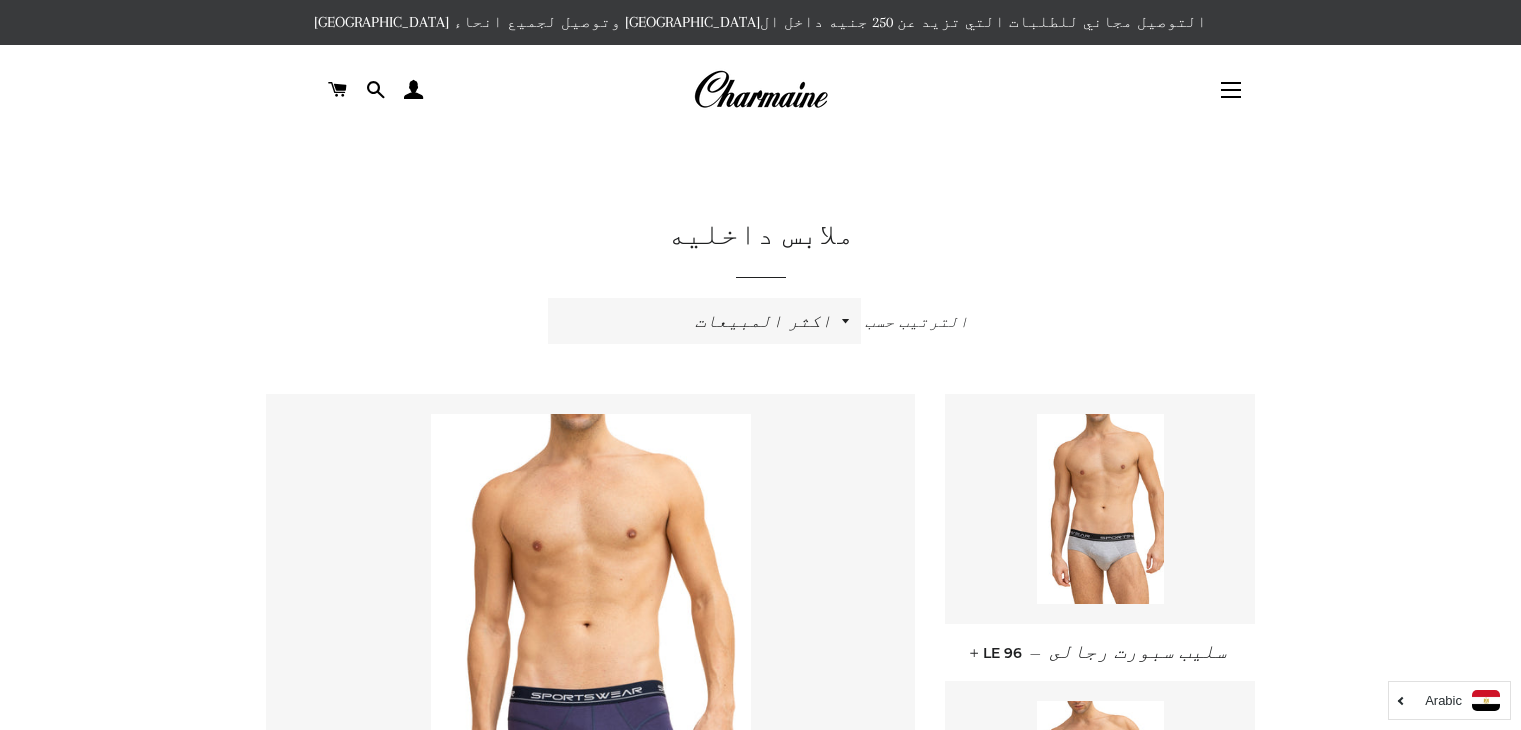 scroll, scrollTop: 0, scrollLeft: 0, axis: both 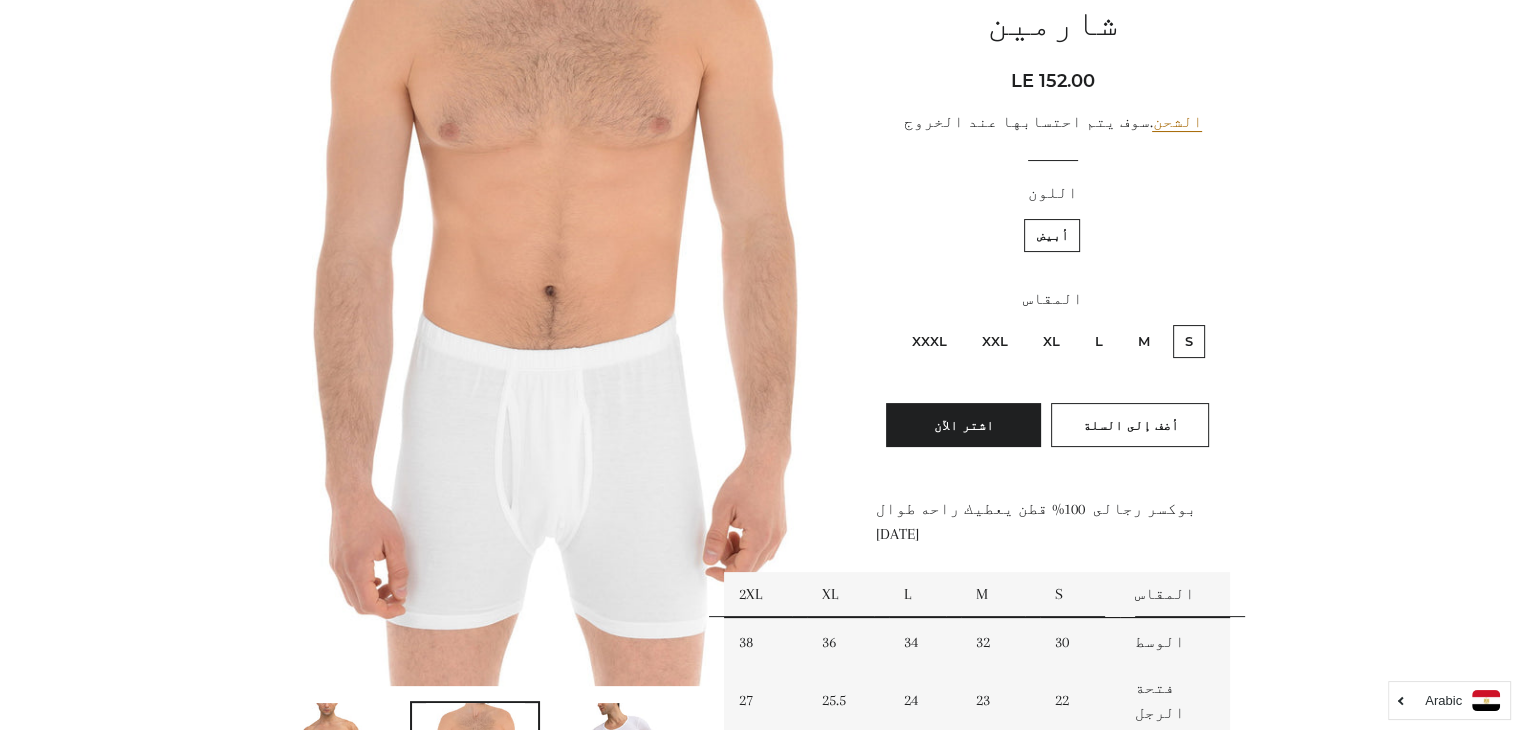 click at bounding box center (548, 300) 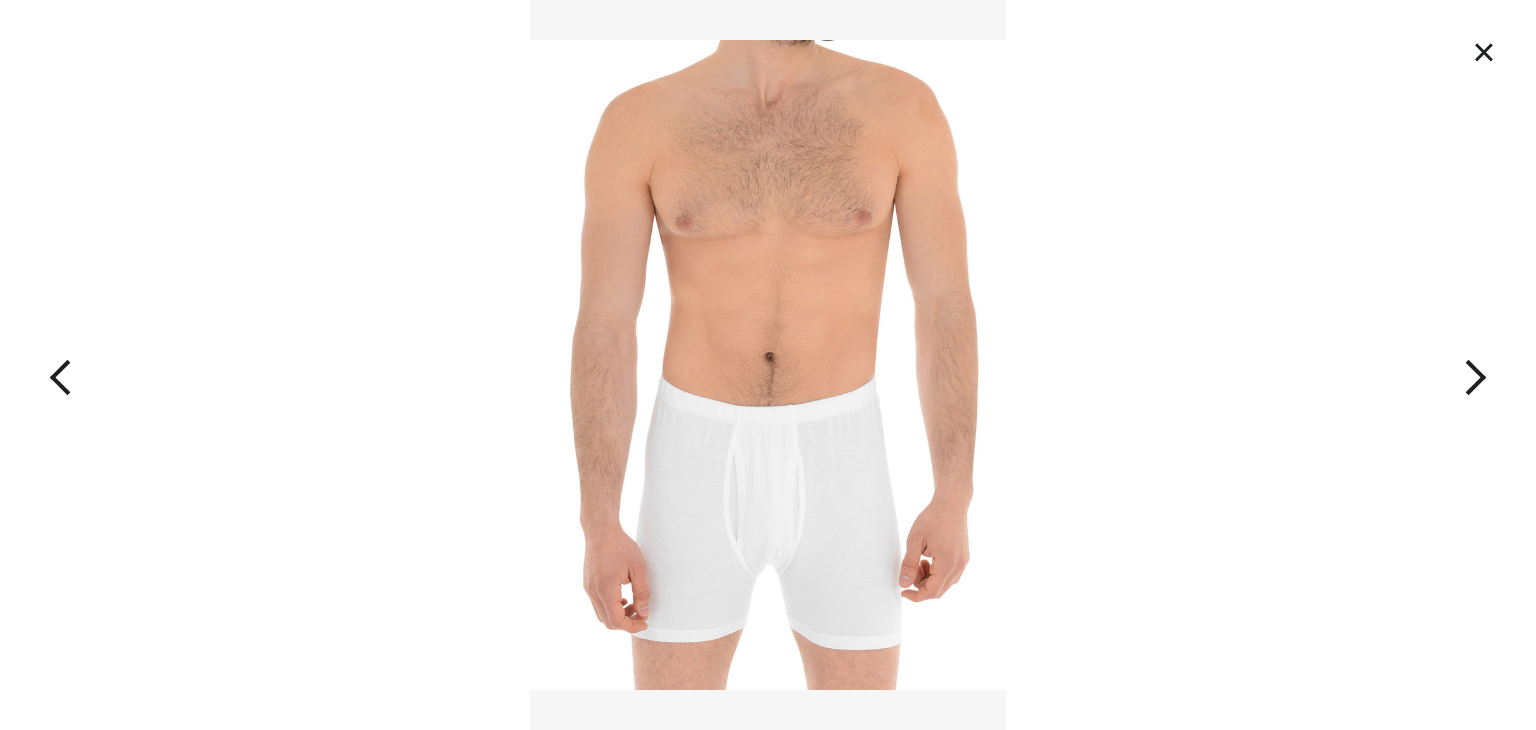 click at bounding box center (768, 365) 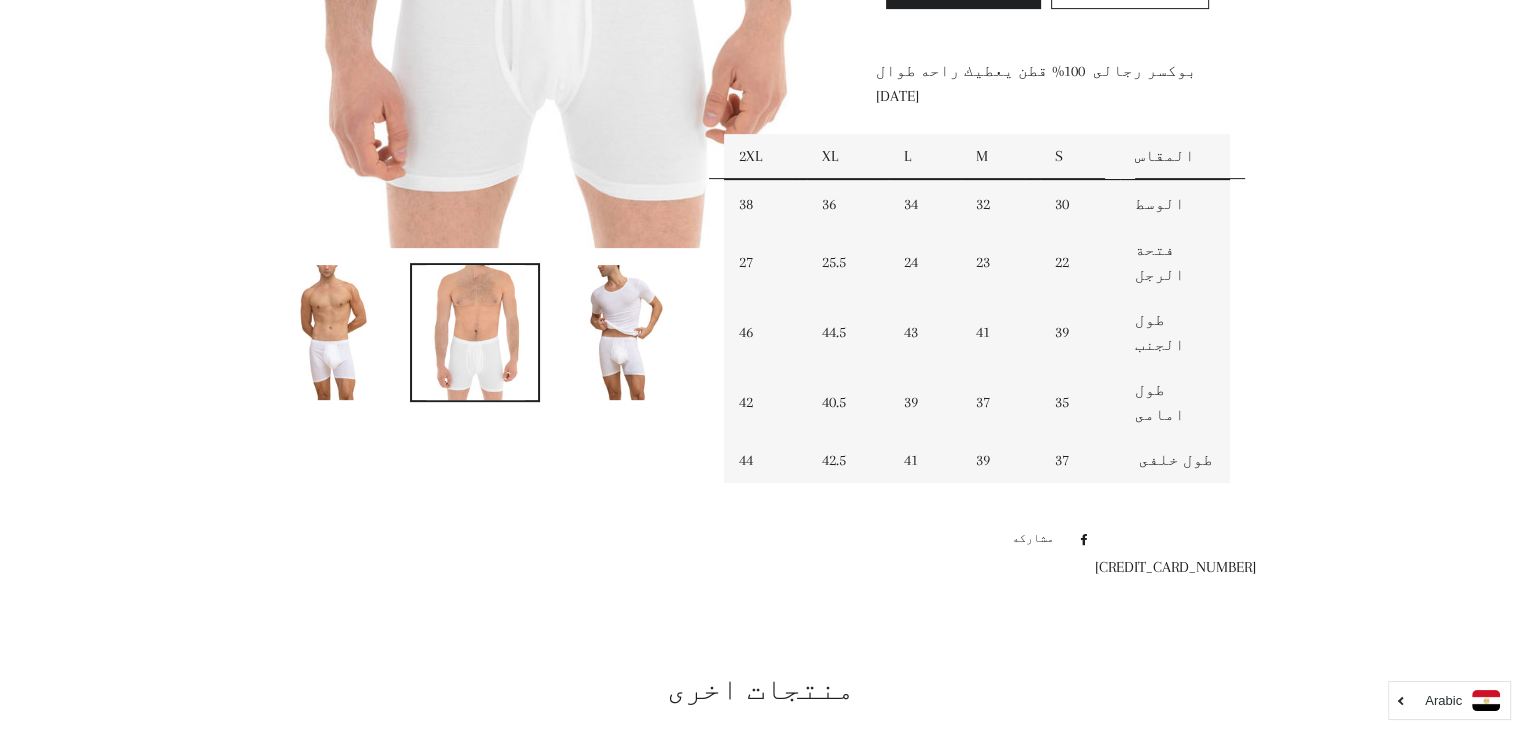 scroll, scrollTop: 741, scrollLeft: 0, axis: vertical 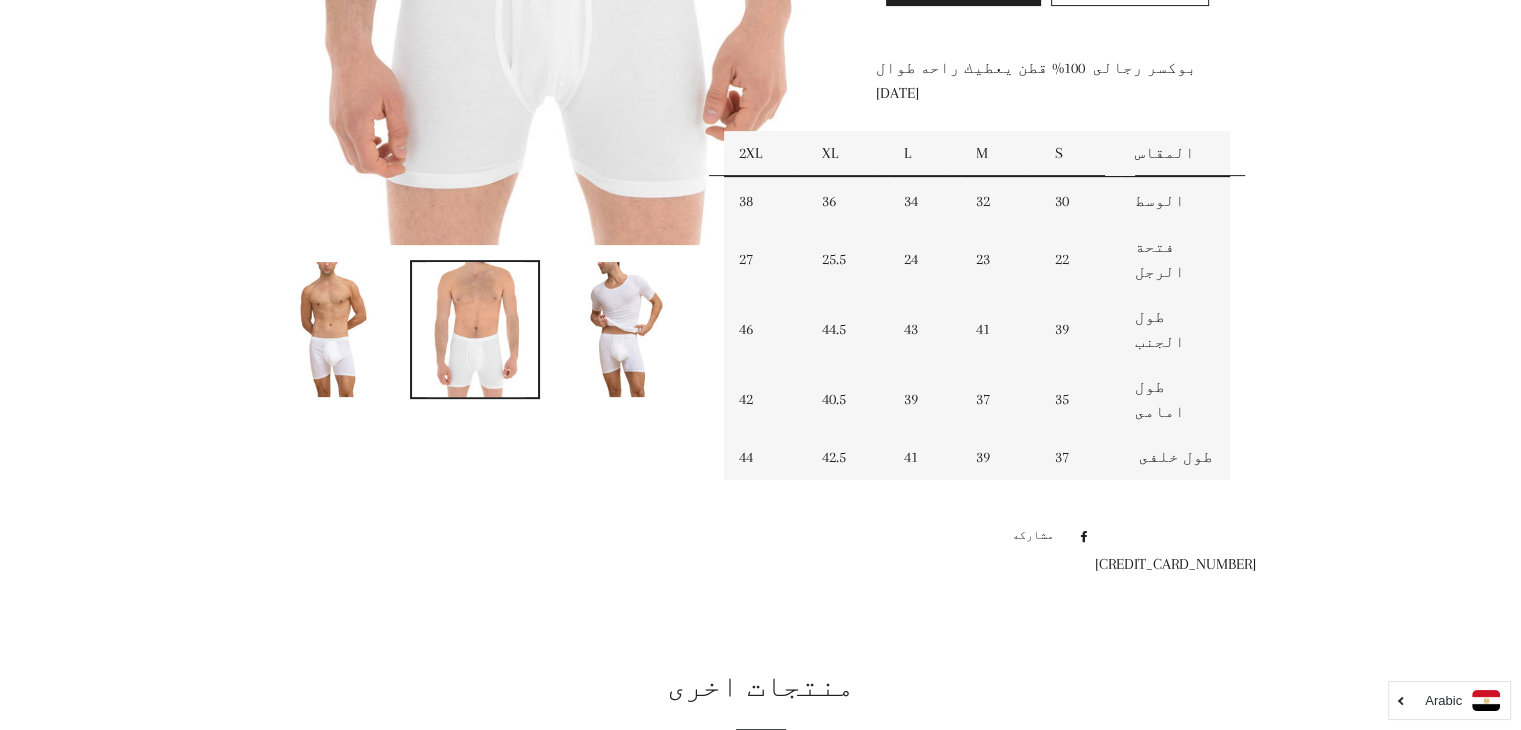 click at bounding box center [620, 329] 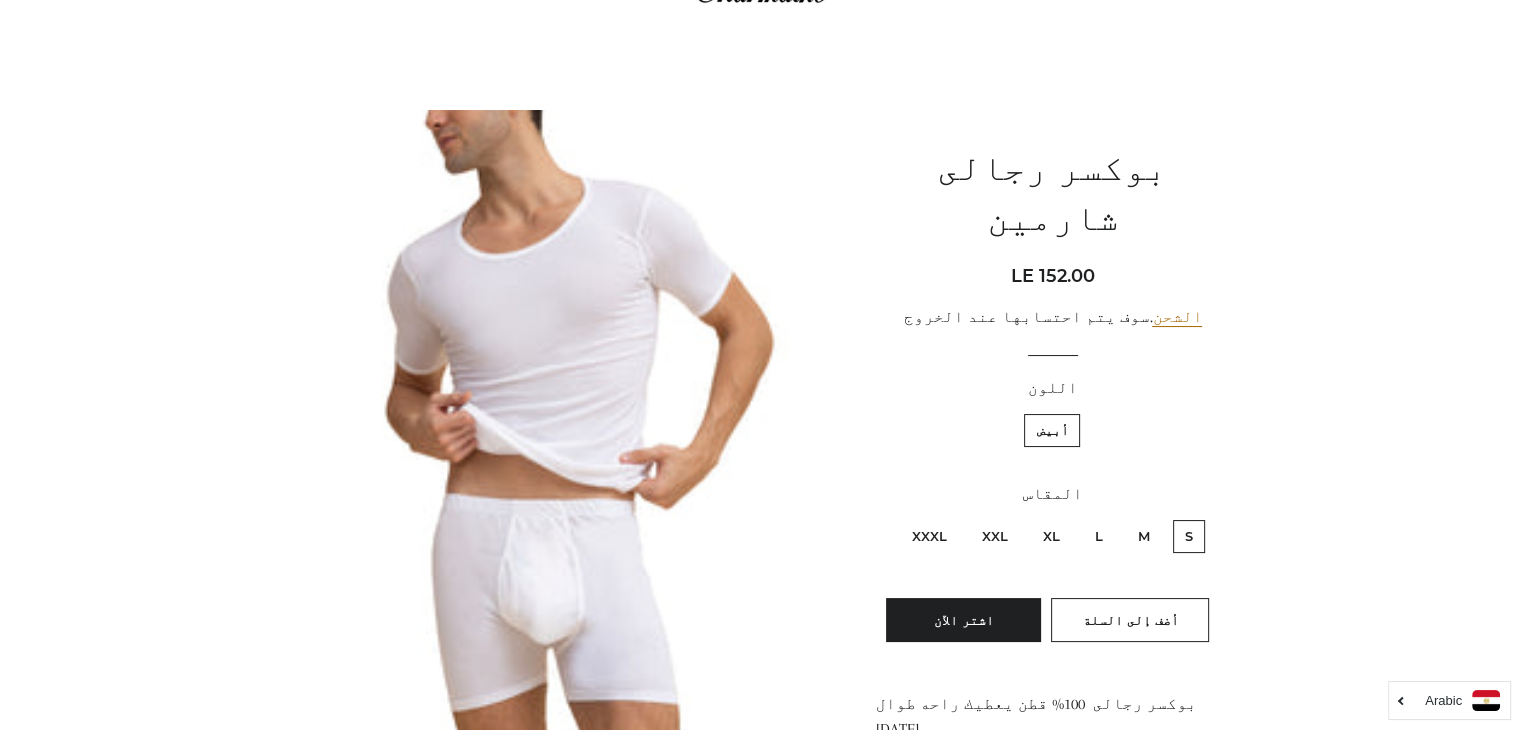 scroll, scrollTop: 0, scrollLeft: 0, axis: both 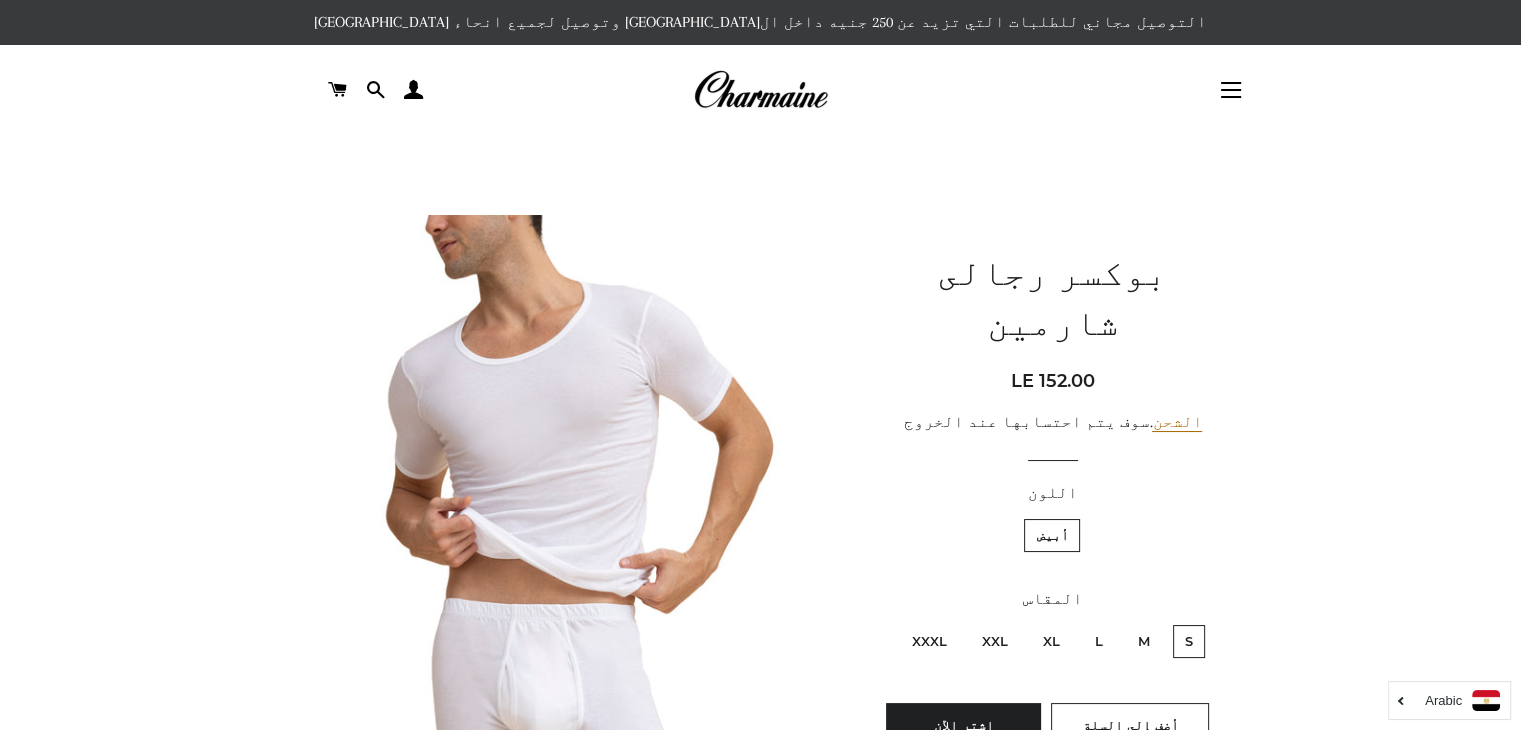click on "التوصيل مجاني للطلبات التي تزيد عن 250 جنيه داخل ال[GEOGRAPHIC_DATA] وتوصيل لجميع انحاء [GEOGRAPHIC_DATA]" at bounding box center (760, 22) 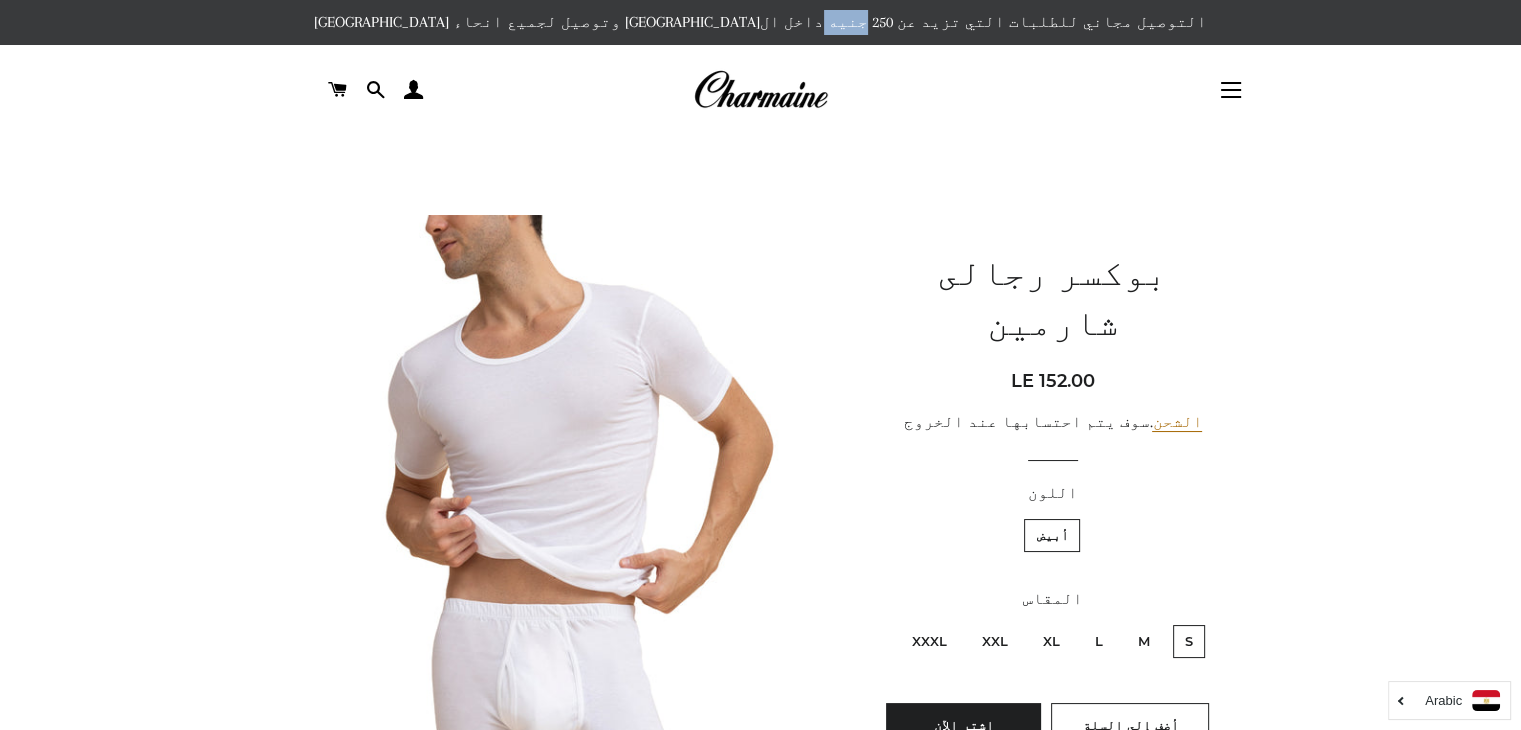 click on "التوصيل مجاني للطلبات التي تزيد عن 250 جنيه داخل ال[GEOGRAPHIC_DATA] وتوصيل لجميع انحاء [GEOGRAPHIC_DATA]" at bounding box center (760, 22) 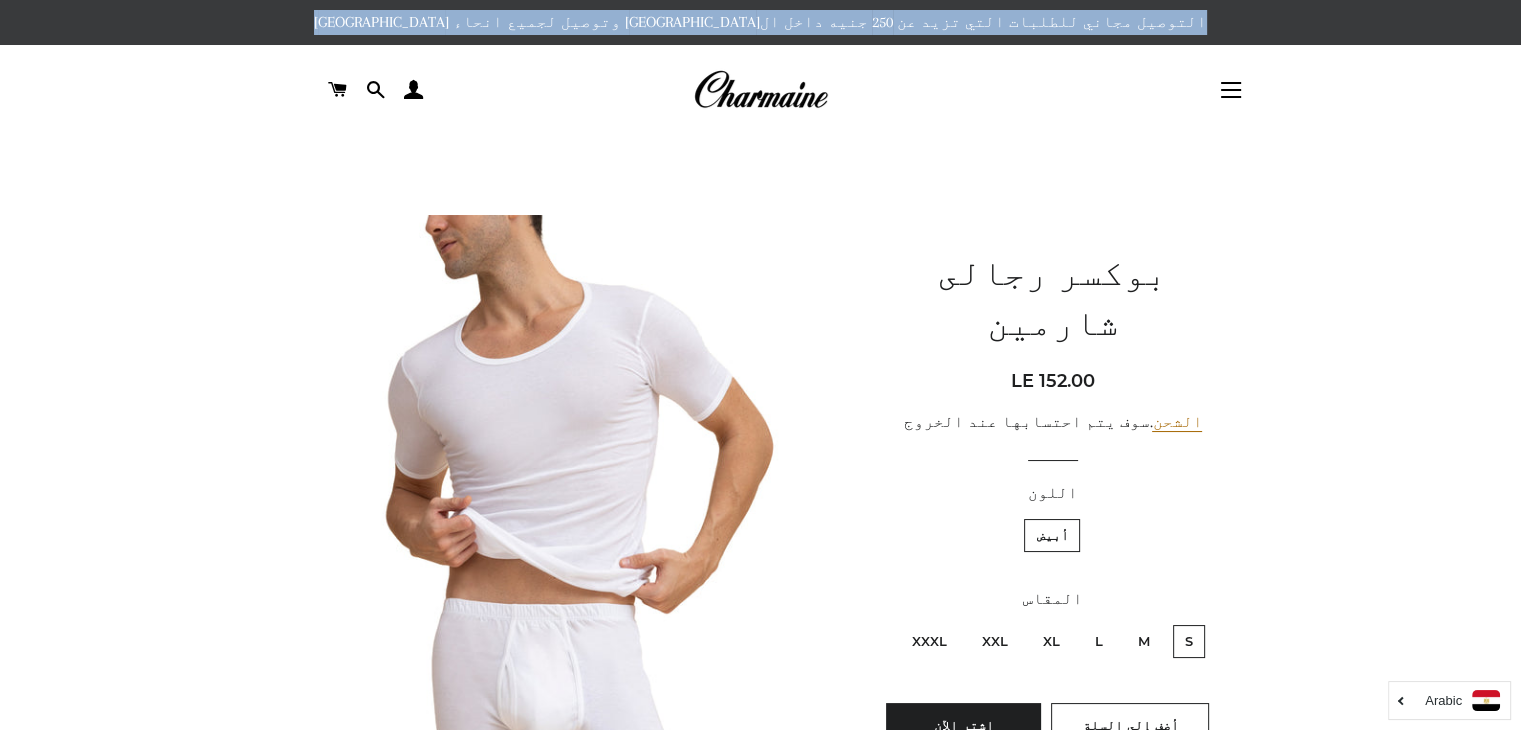 click on "التوصيل مجاني للطلبات التي تزيد عن 250 جنيه داخل ال[GEOGRAPHIC_DATA] وتوصيل لجميع انحاء [GEOGRAPHIC_DATA]" at bounding box center (760, 22) 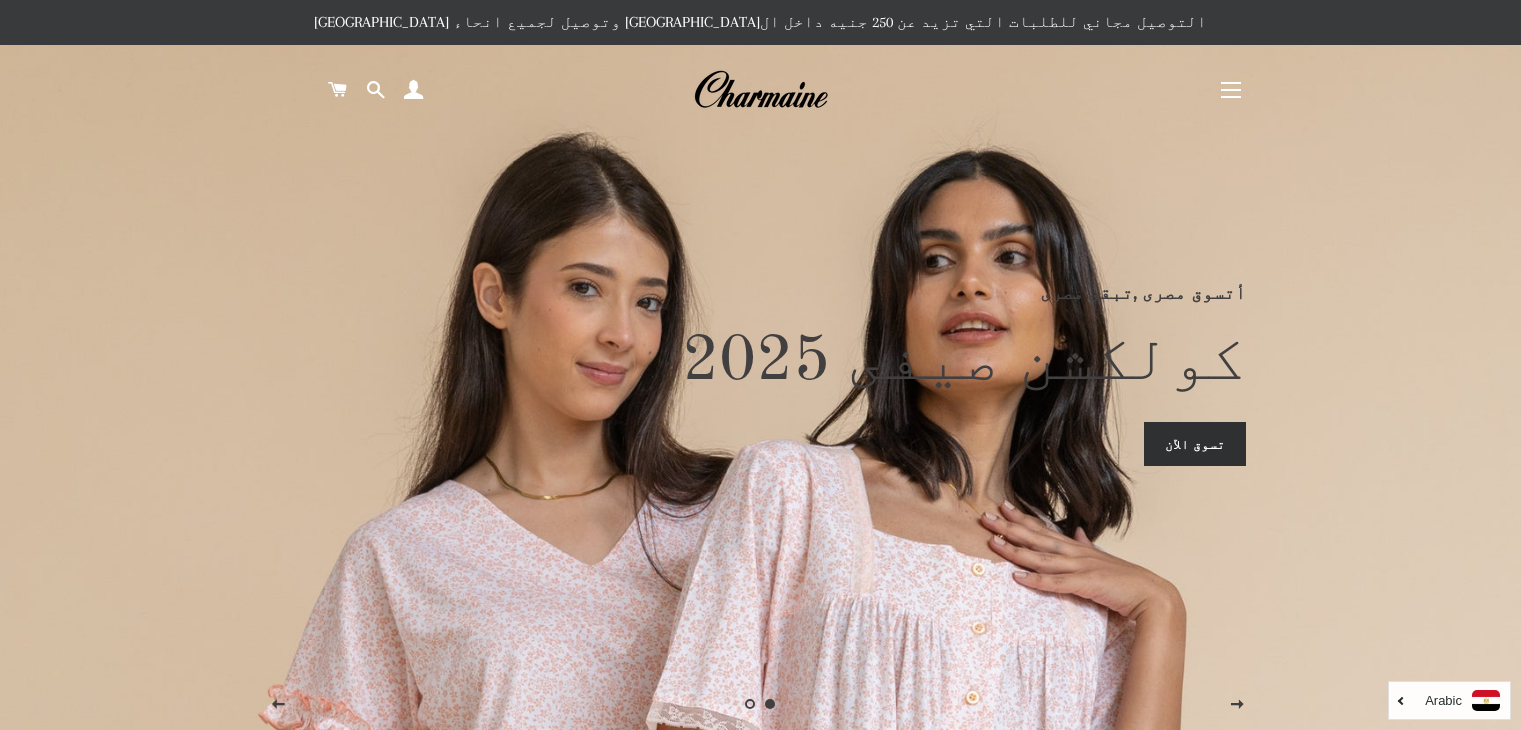 scroll, scrollTop: 0, scrollLeft: 0, axis: both 